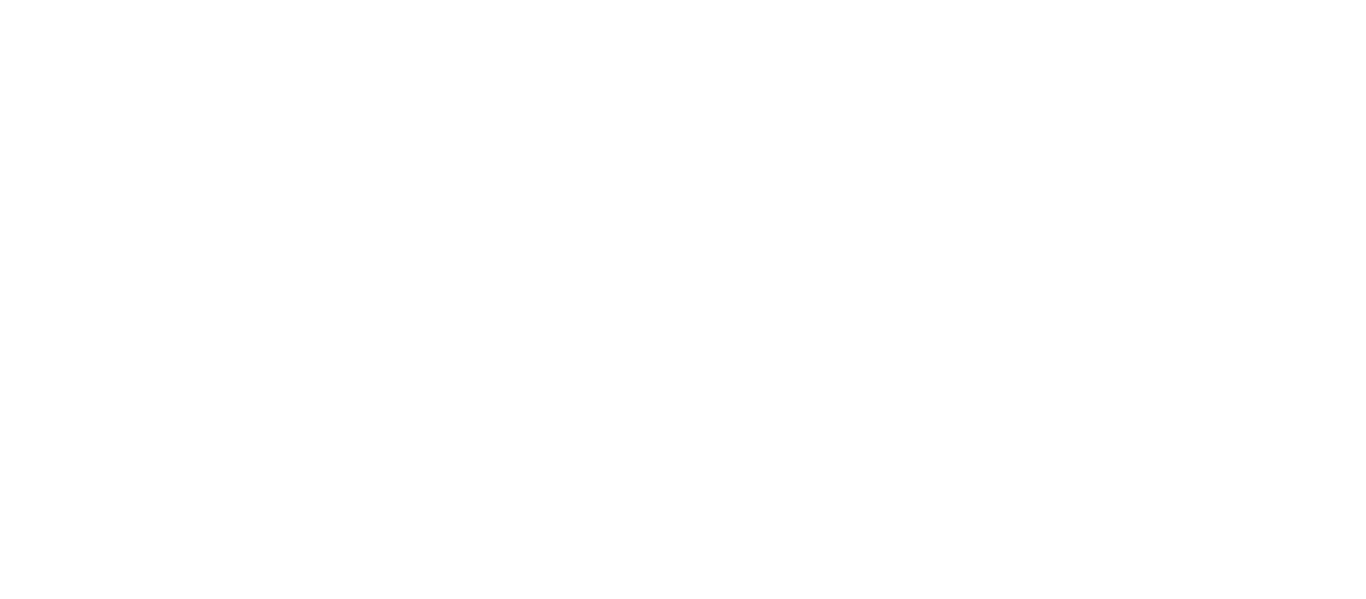 scroll, scrollTop: 0, scrollLeft: 0, axis: both 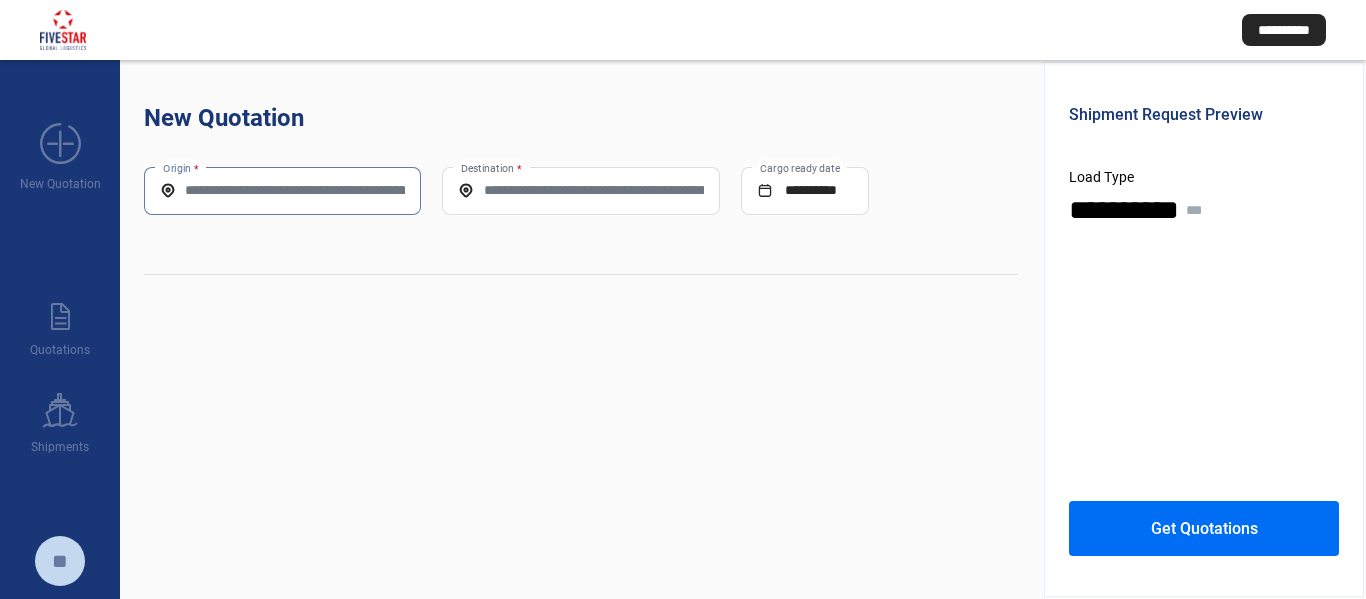 click on "Origin *" at bounding box center (282, 190) 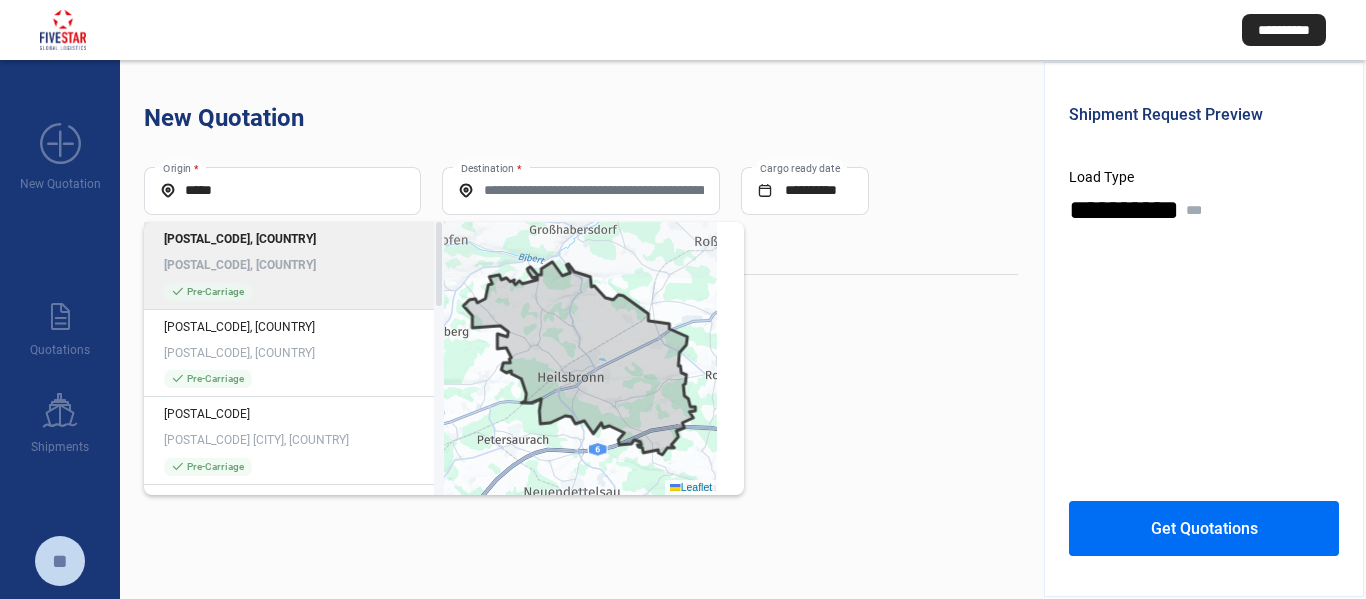 click on "[POSTAL_CODE], [COUNTRY]" 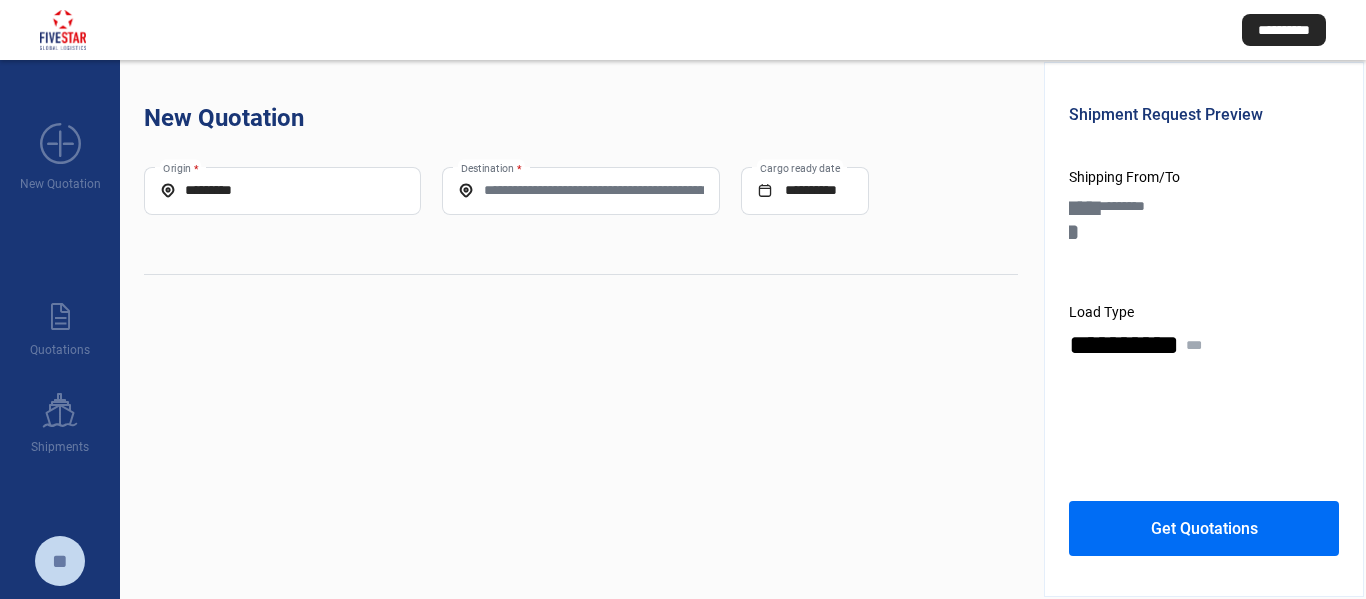 click on "Destination *" at bounding box center (580, 190) 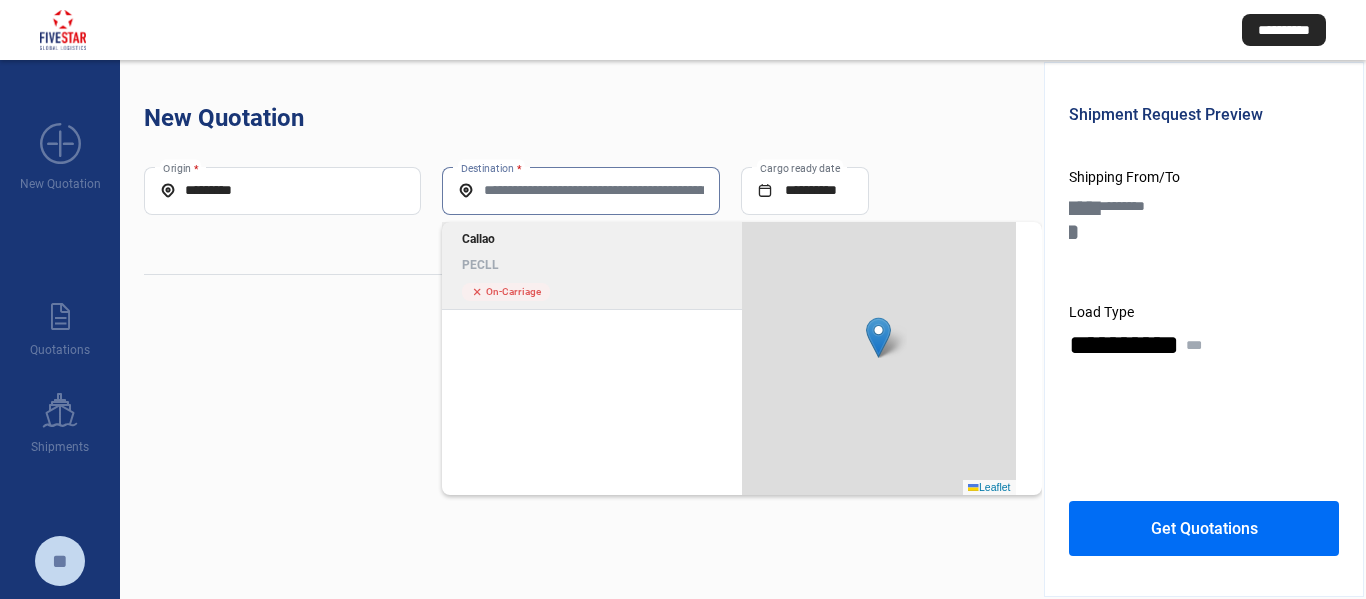 click on "Callao" 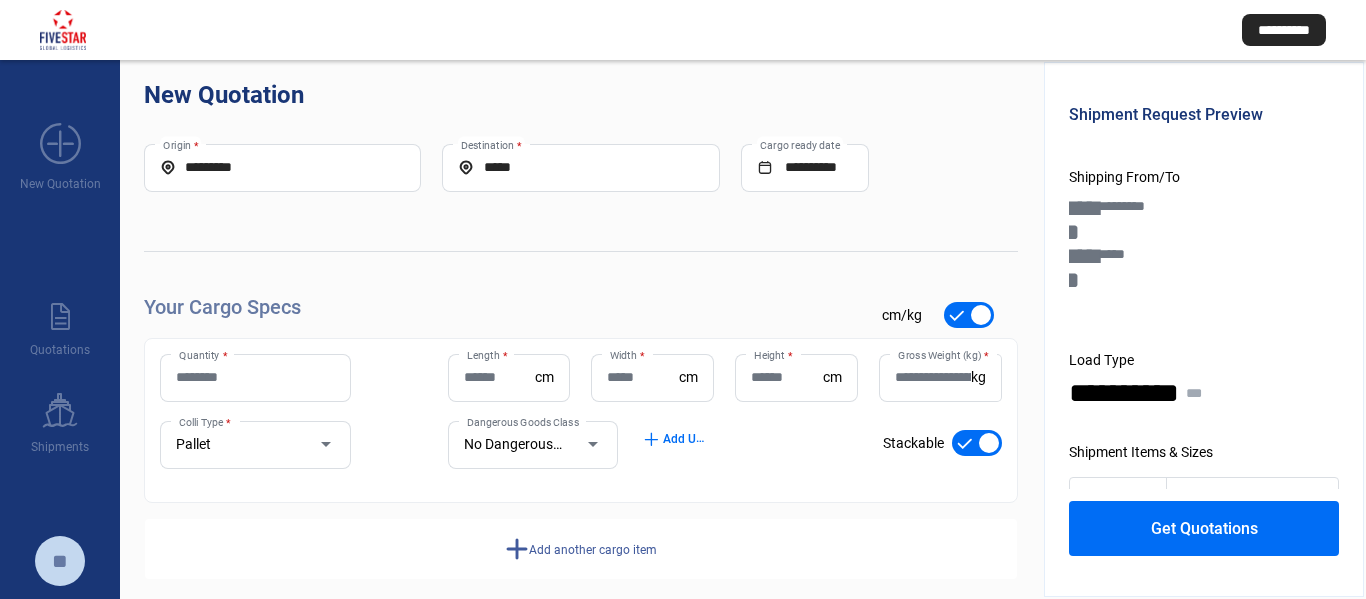 scroll, scrollTop: 44, scrollLeft: 0, axis: vertical 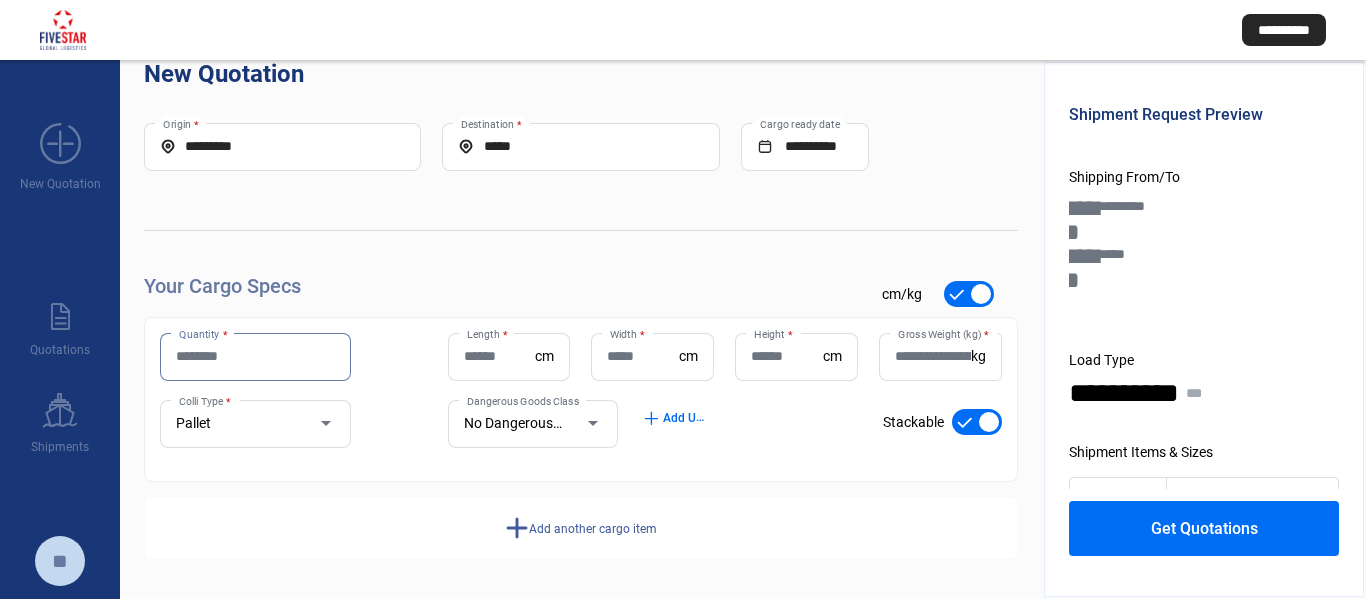 click on "Quantity *" at bounding box center [255, 356] 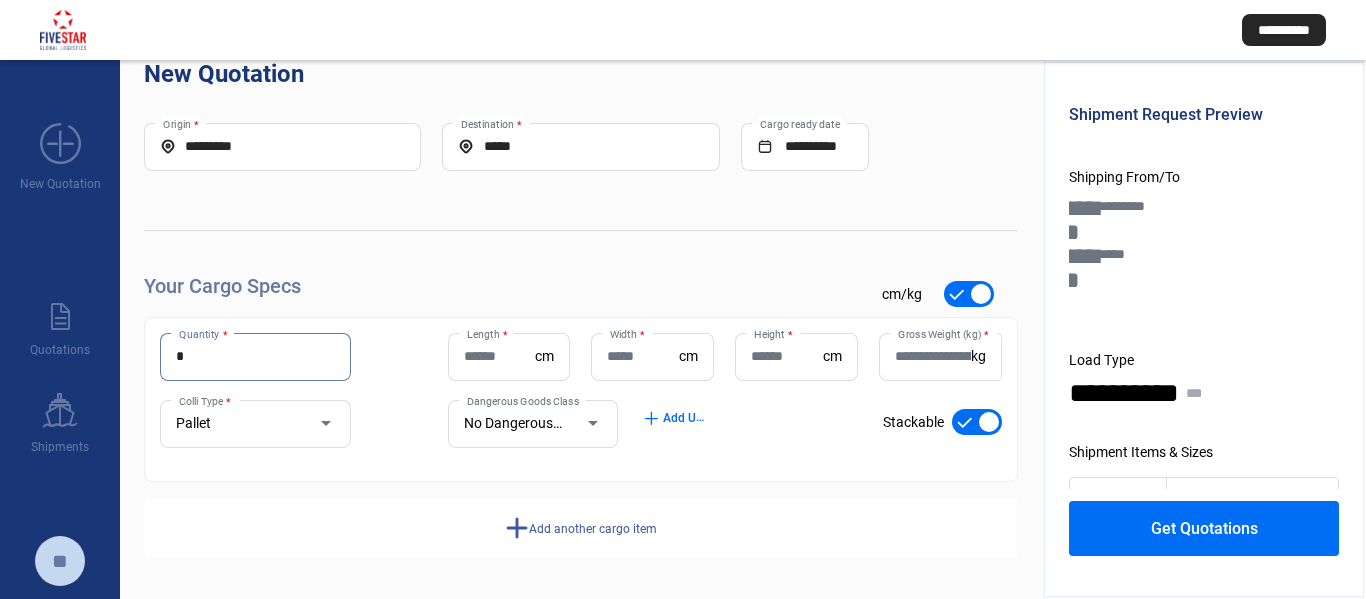 type on "*" 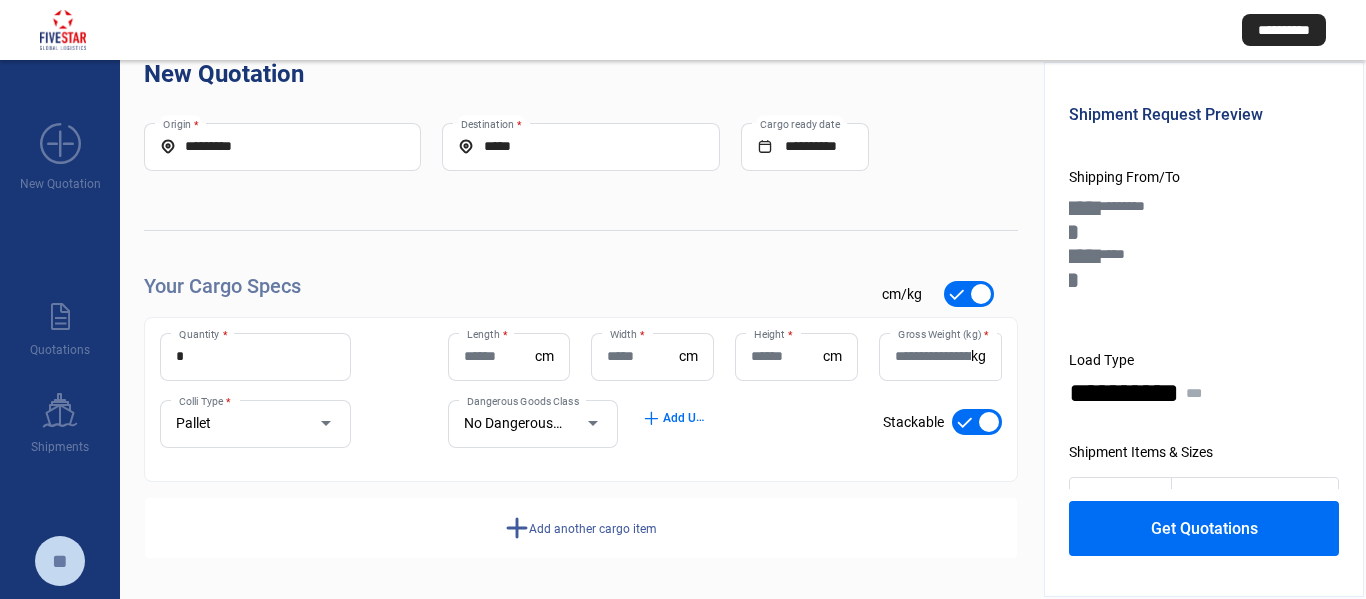 click on "Length  * cm" 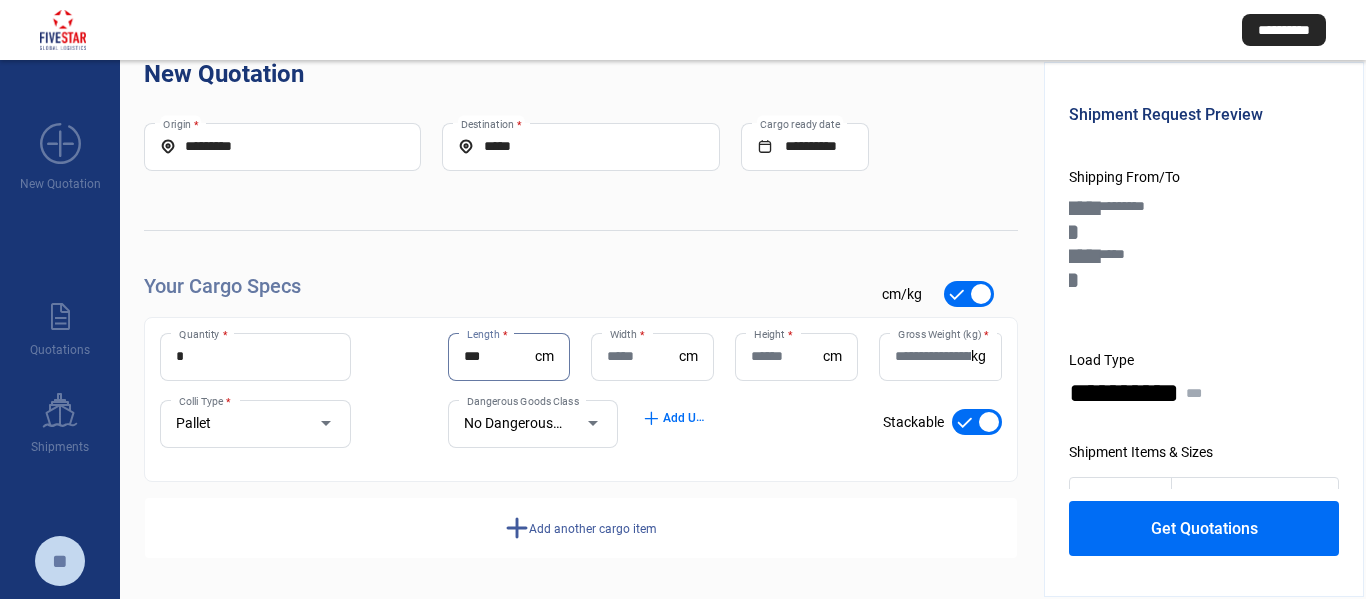 type on "***" 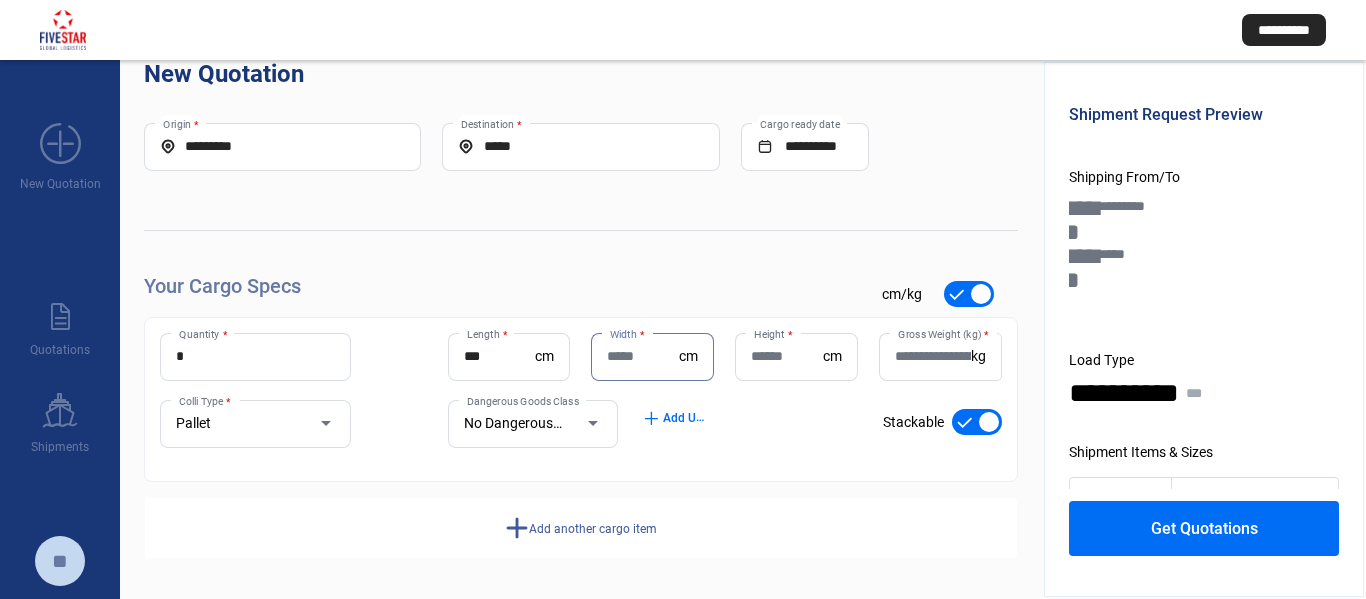 click on "Width  *" at bounding box center [643, 356] 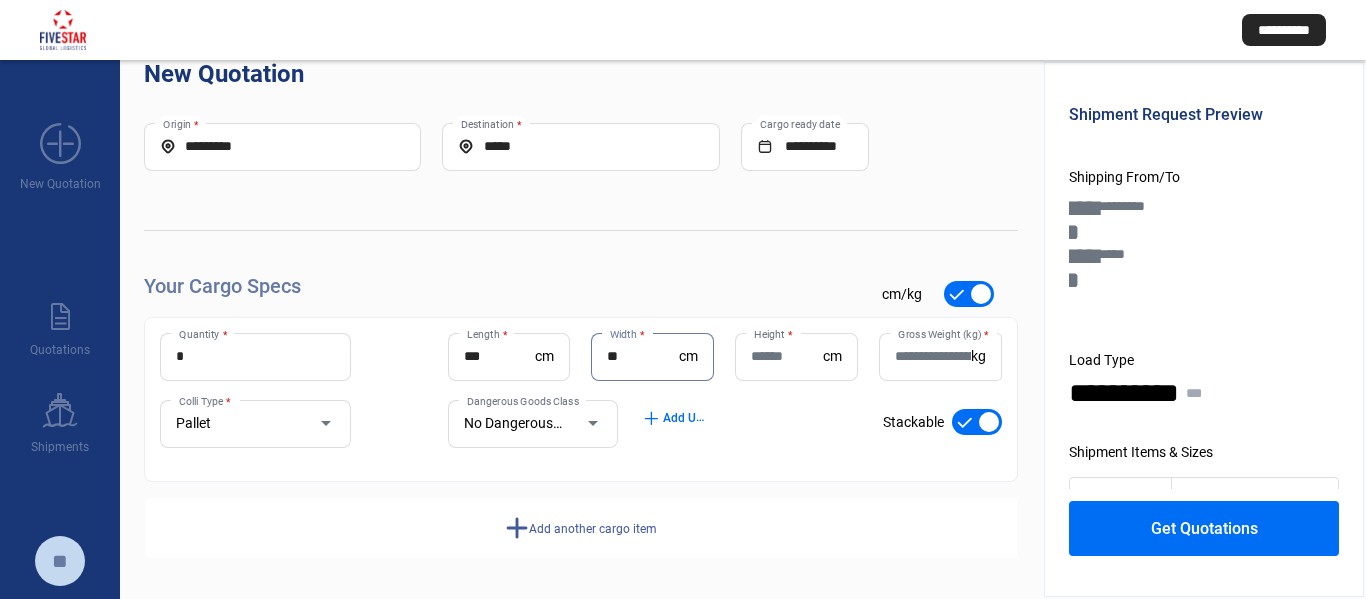 type on "**" 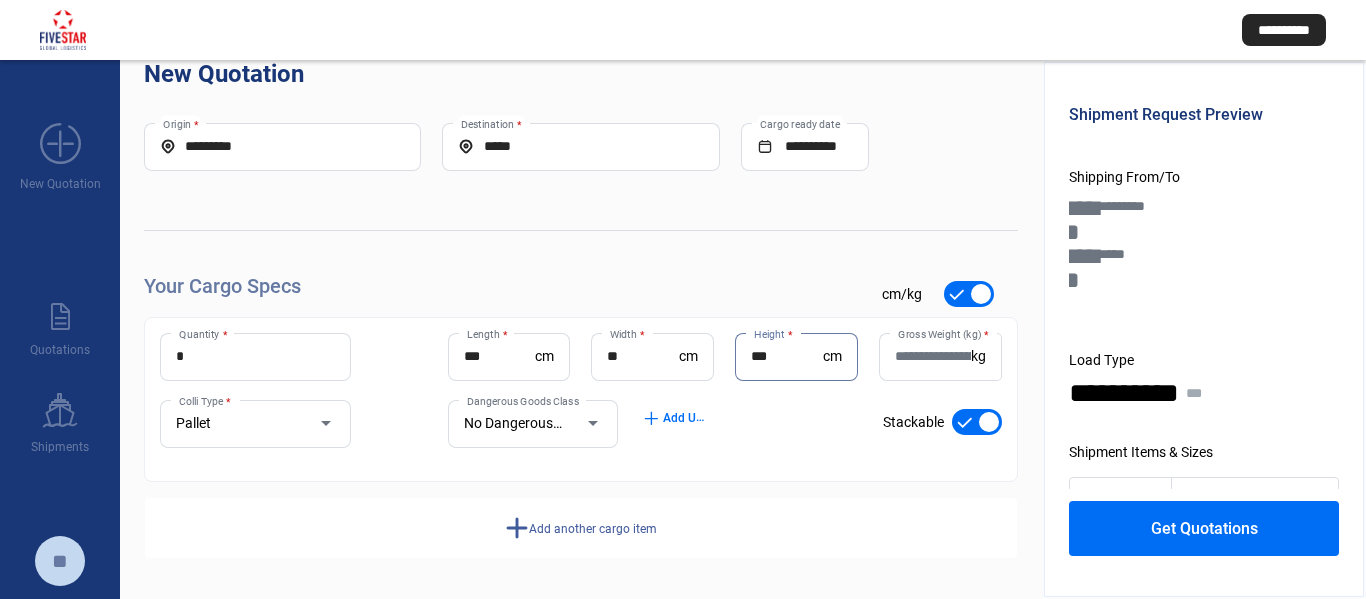 type on "***" 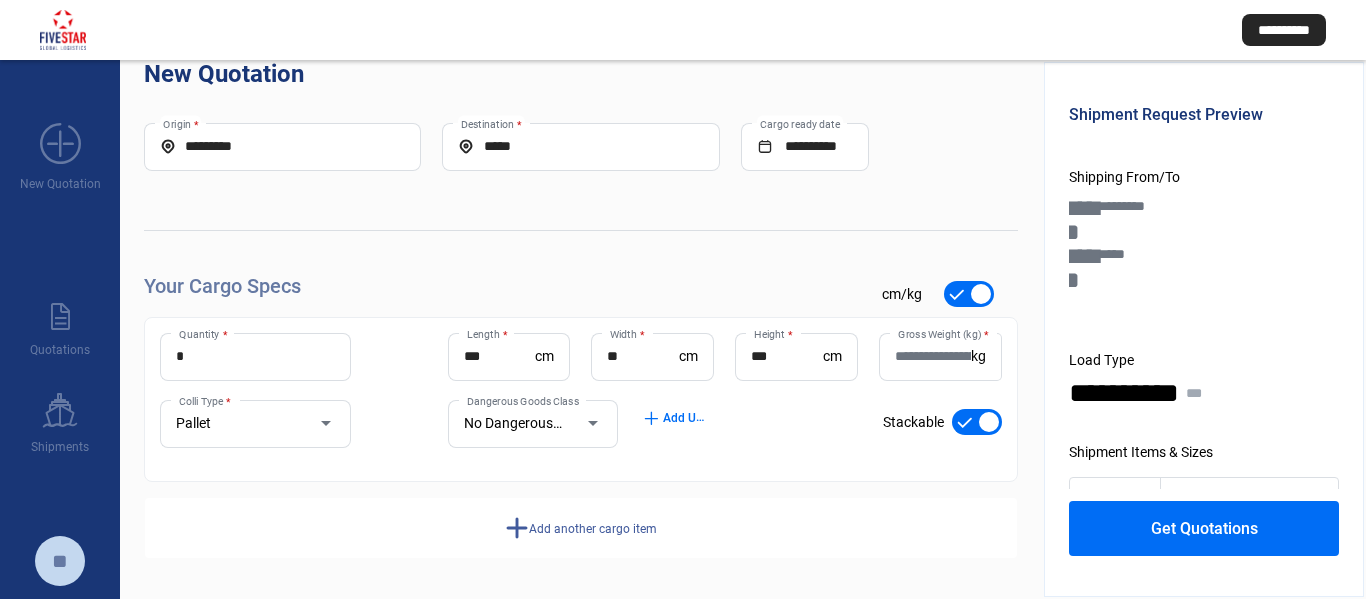 click on "Gross Weight (kg)  *" at bounding box center (933, 356) 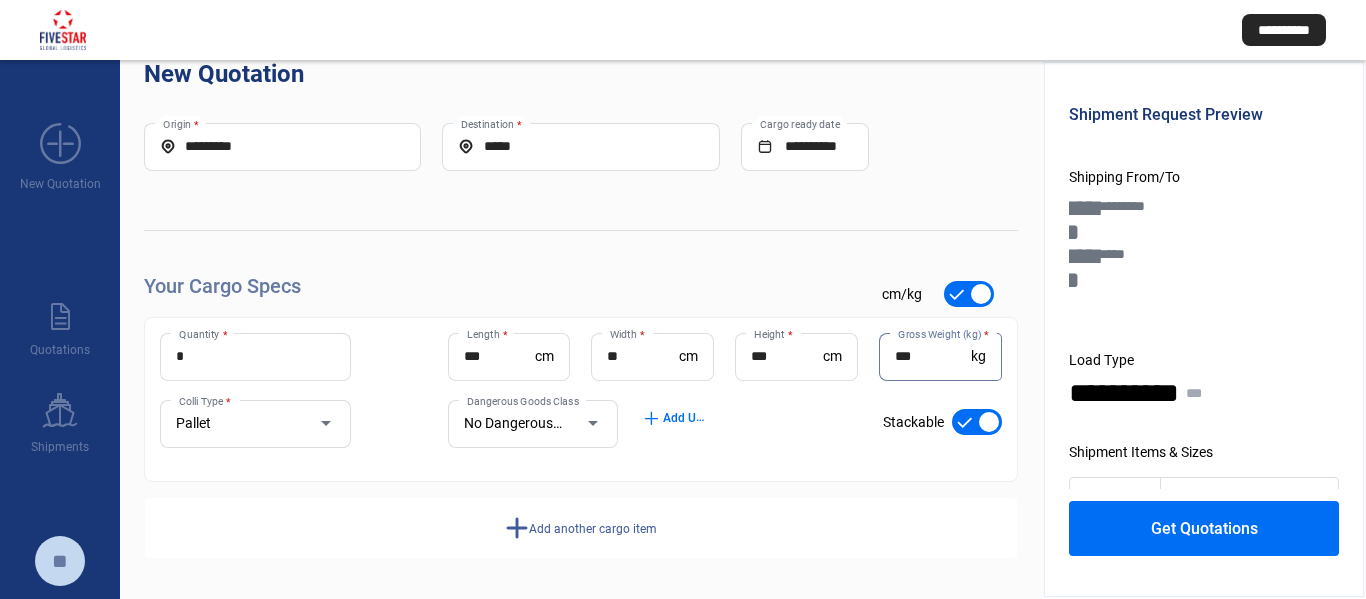 type on "***" 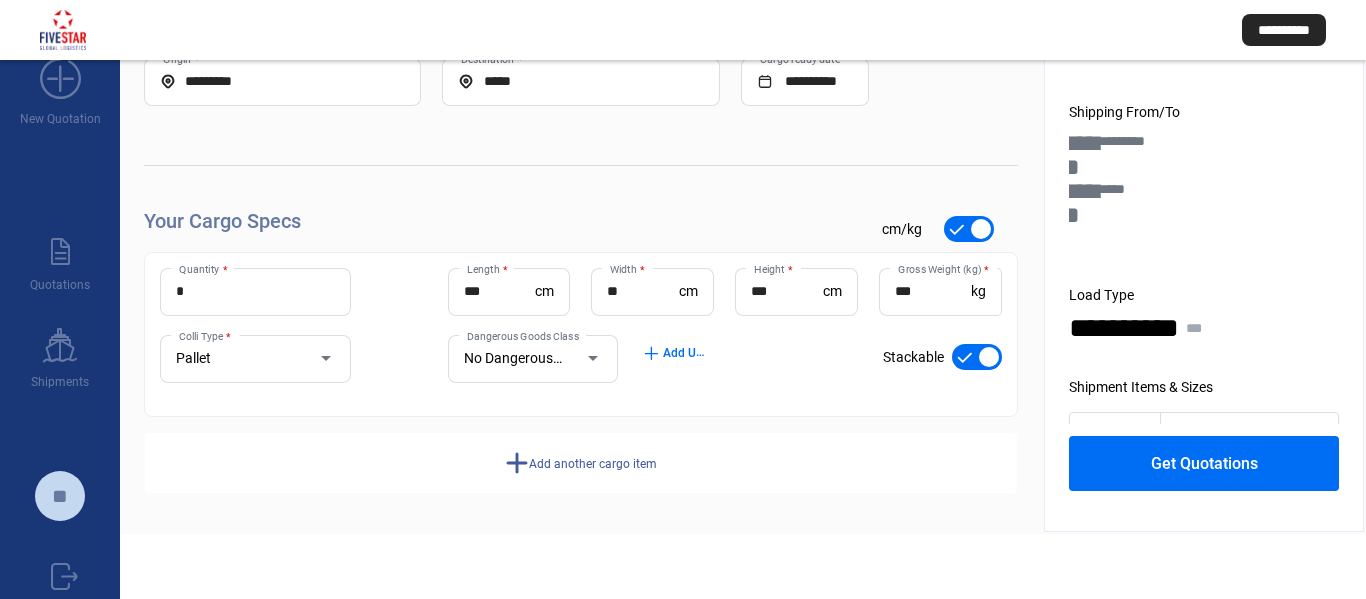 scroll, scrollTop: 100, scrollLeft: 0, axis: vertical 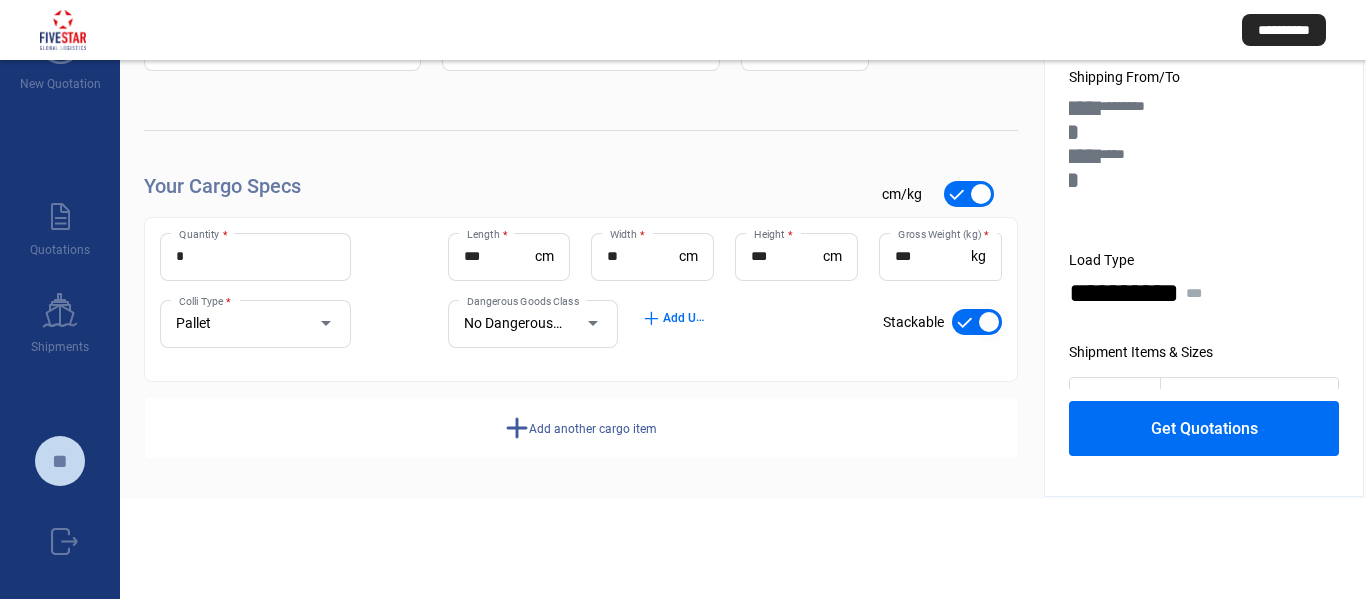 click at bounding box center (977, 322) 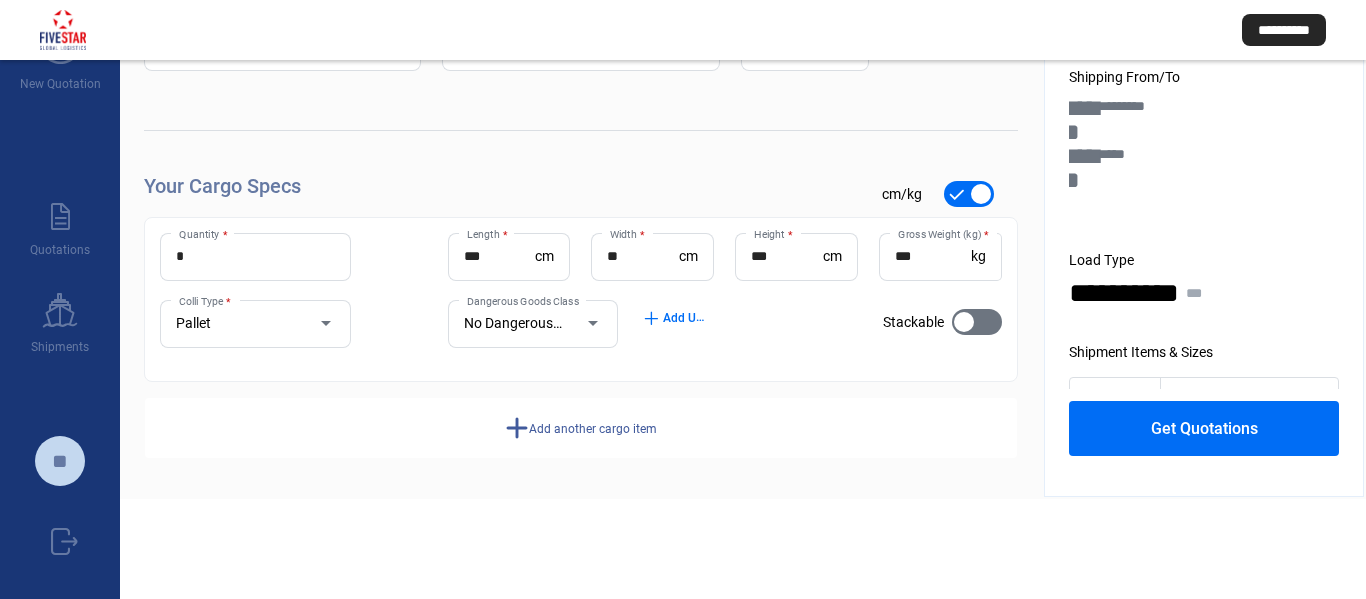 click on "**********" 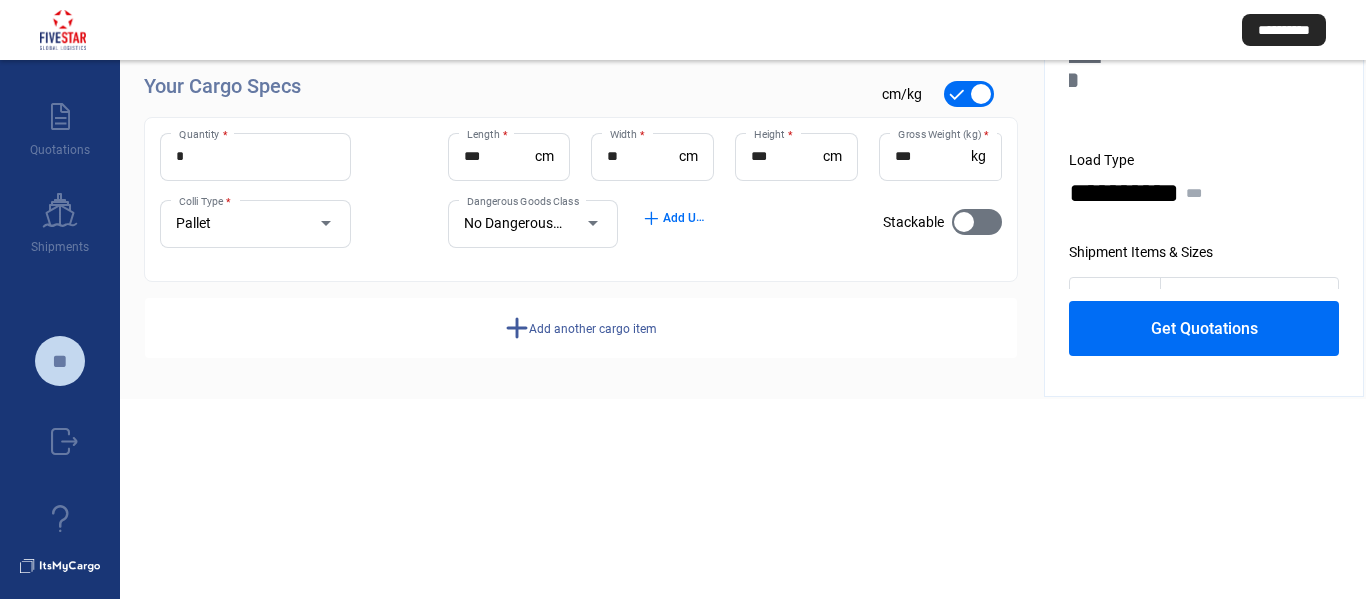 click on "add  Add another cargo item" 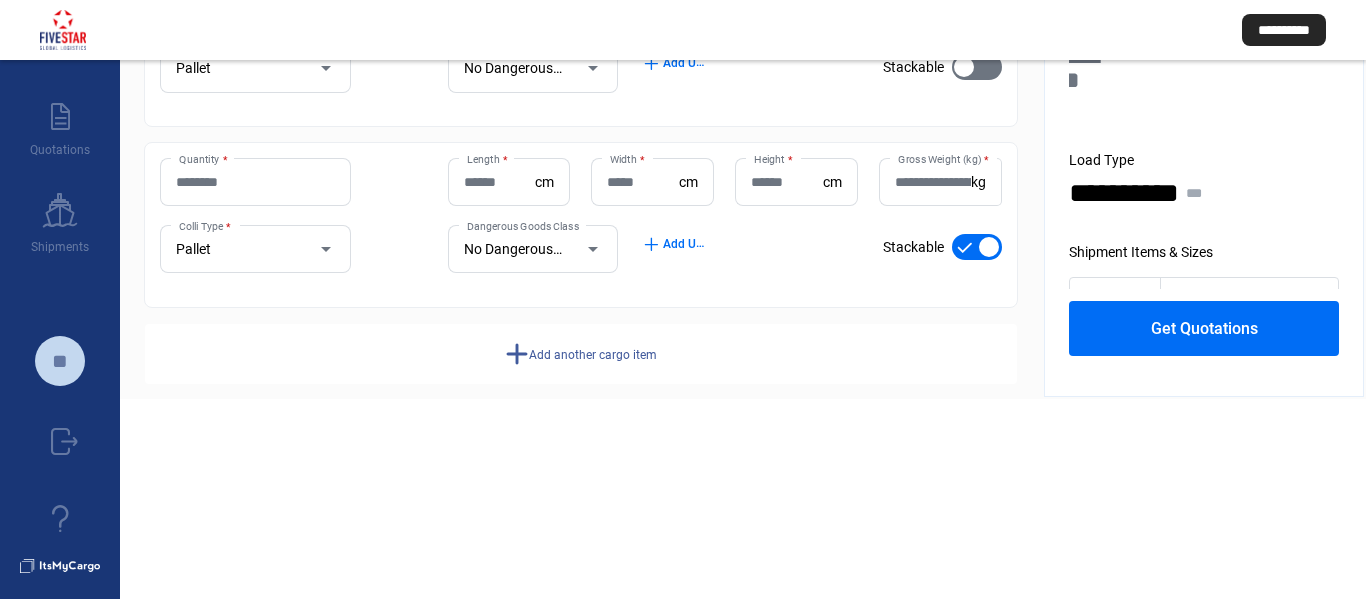 scroll, scrollTop: 225, scrollLeft: 0, axis: vertical 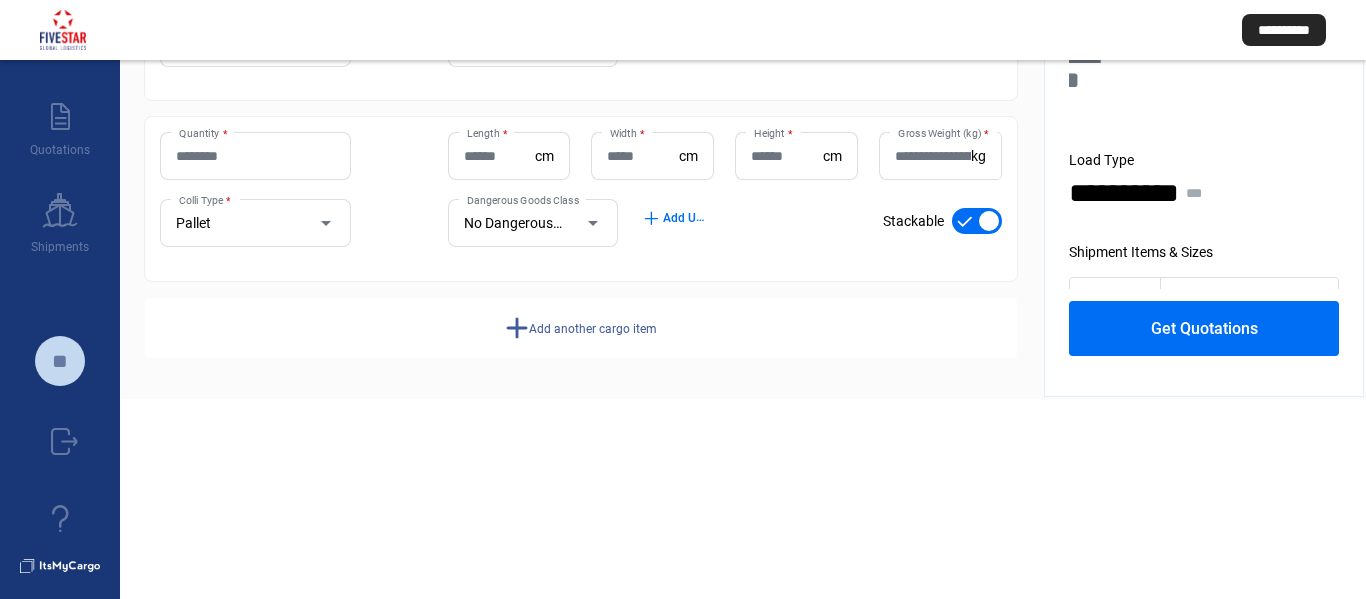 click on "add  Add another cargo item" 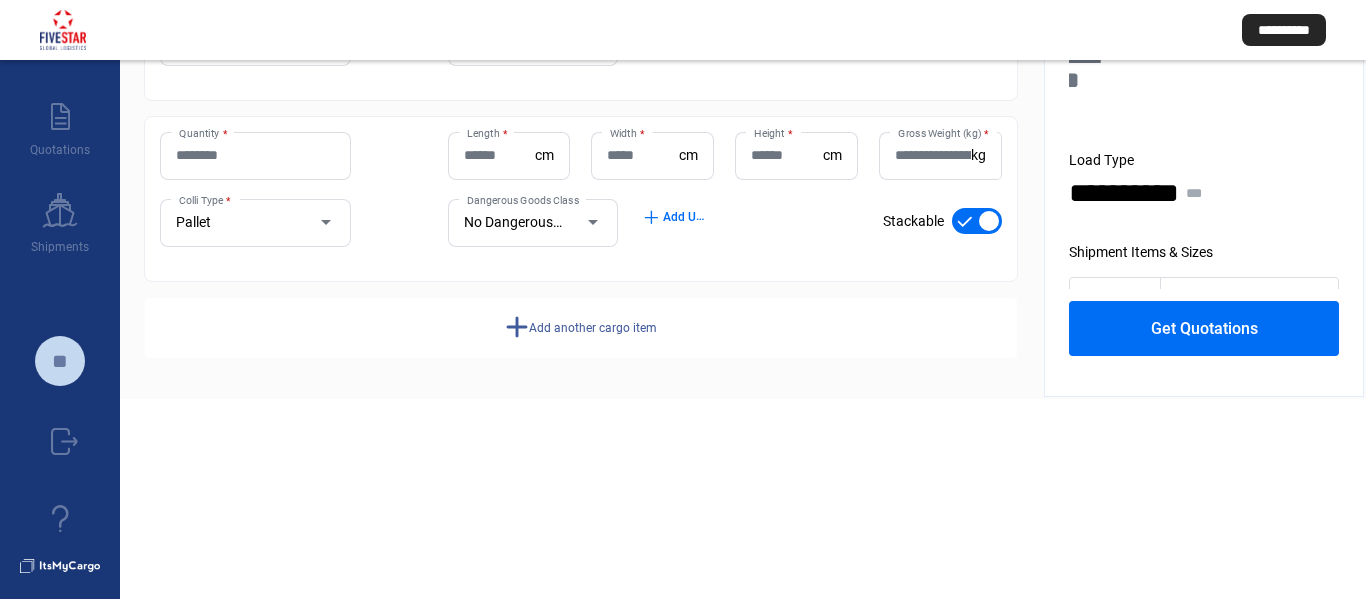click on "Add another cargo item" 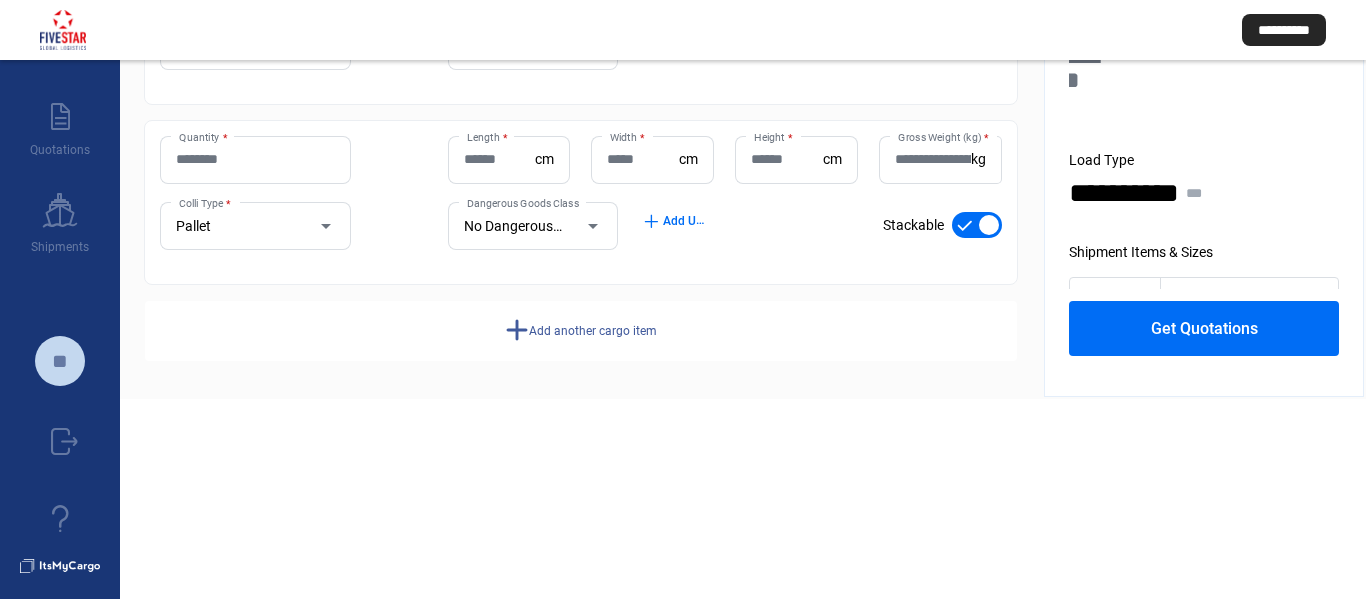 scroll, scrollTop: 586, scrollLeft: 0, axis: vertical 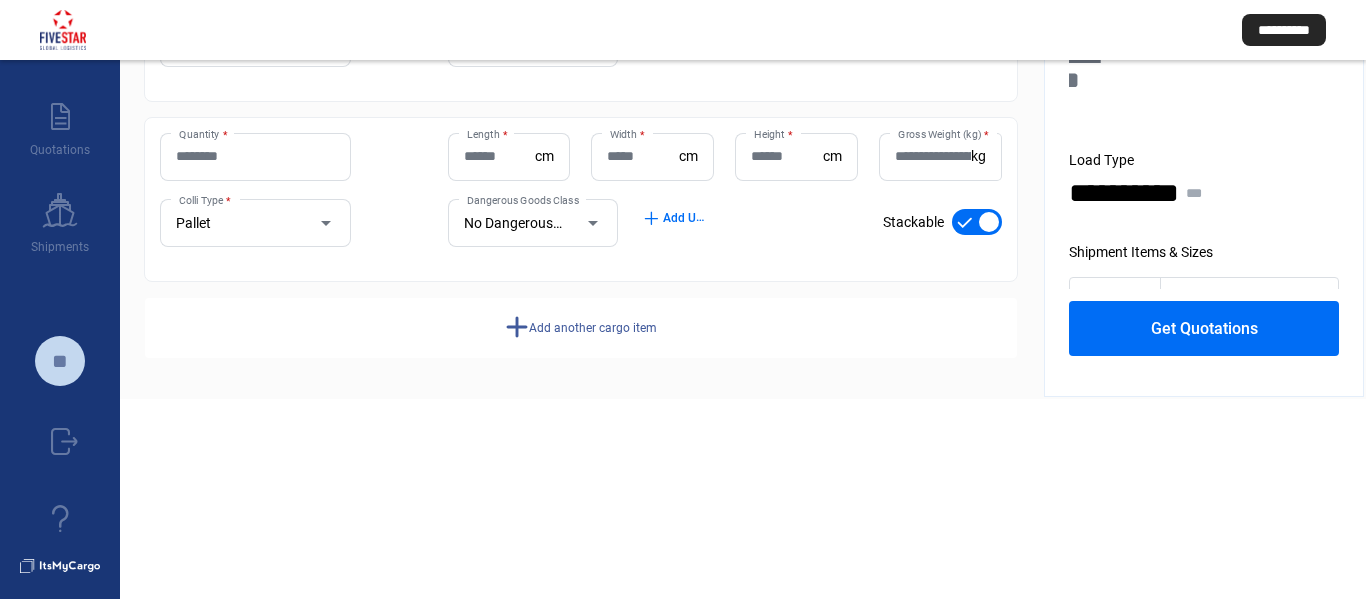 click on "add  Add another cargo item" 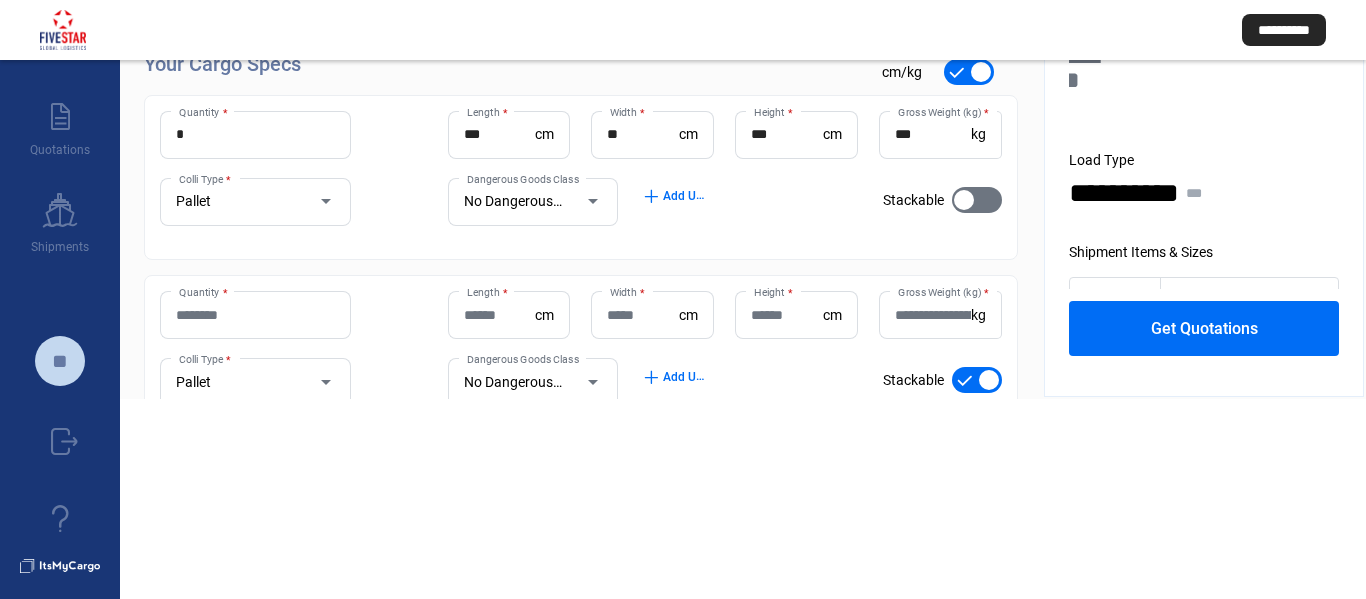 scroll, scrollTop: 100, scrollLeft: 0, axis: vertical 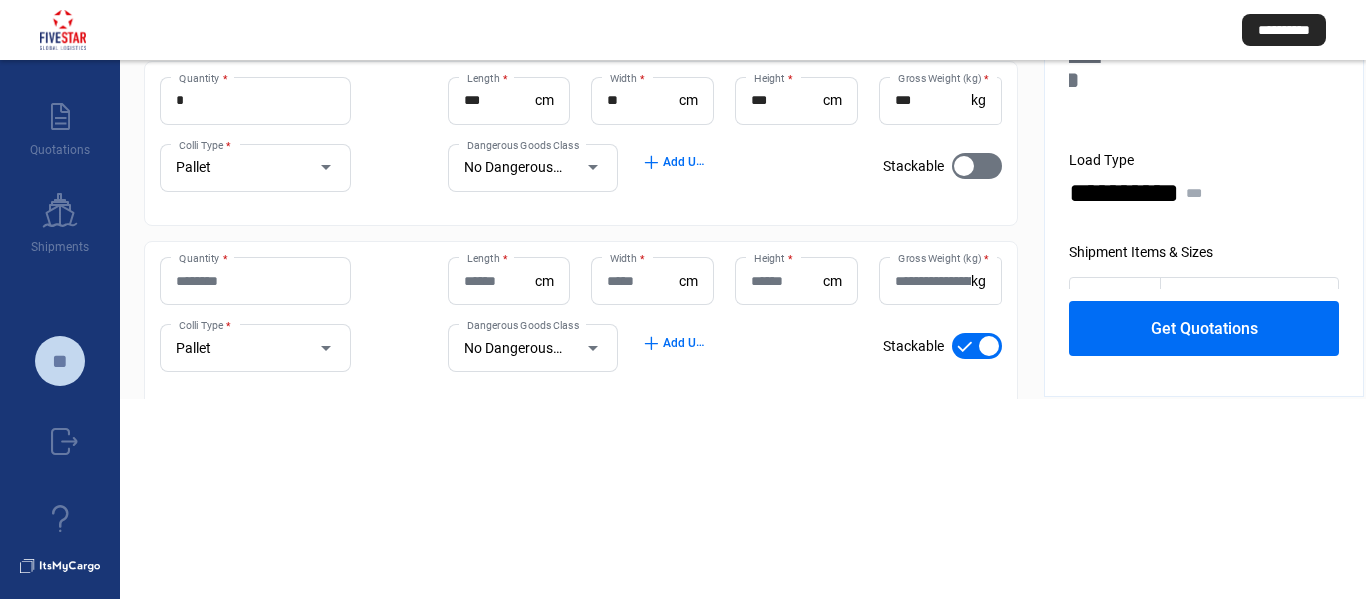 click on "Quantity *" 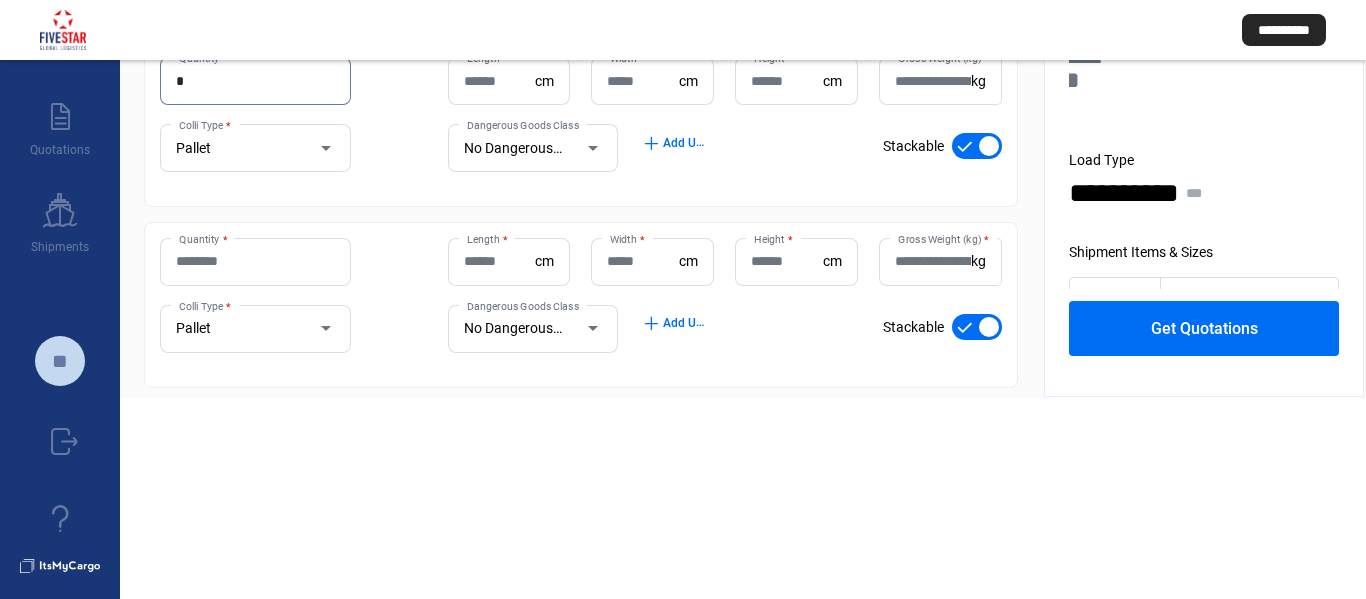 type on "*" 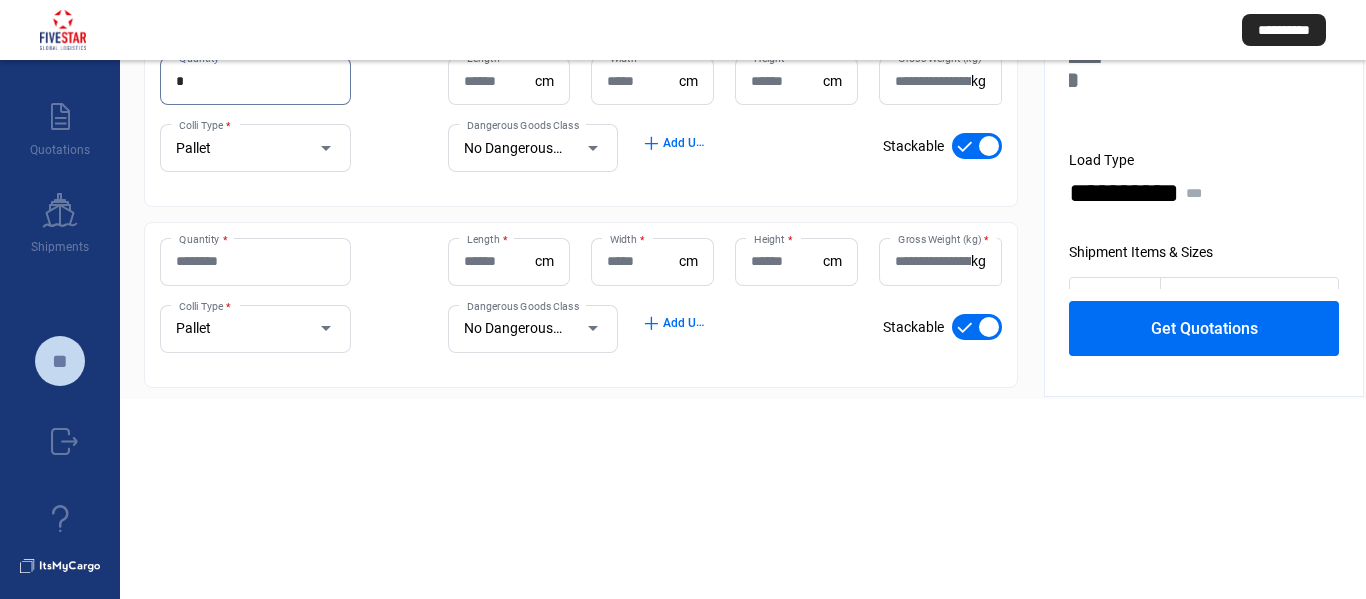 click on "Quantity *" at bounding box center [255, 261] 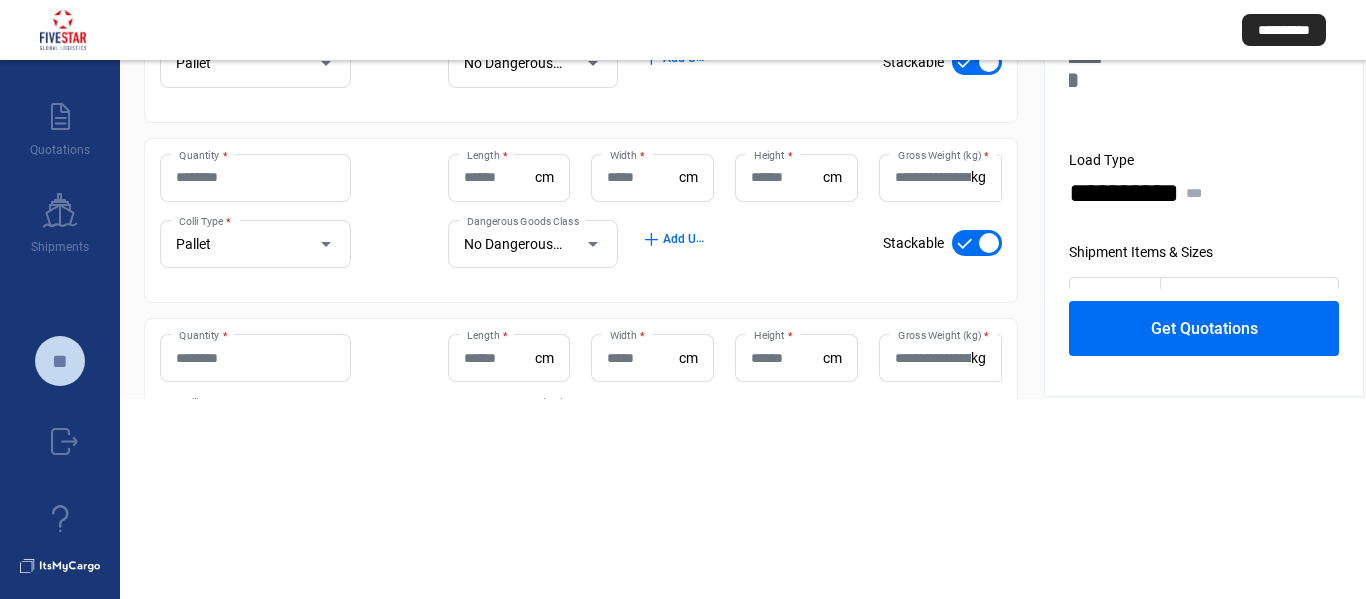 scroll, scrollTop: 600, scrollLeft: 0, axis: vertical 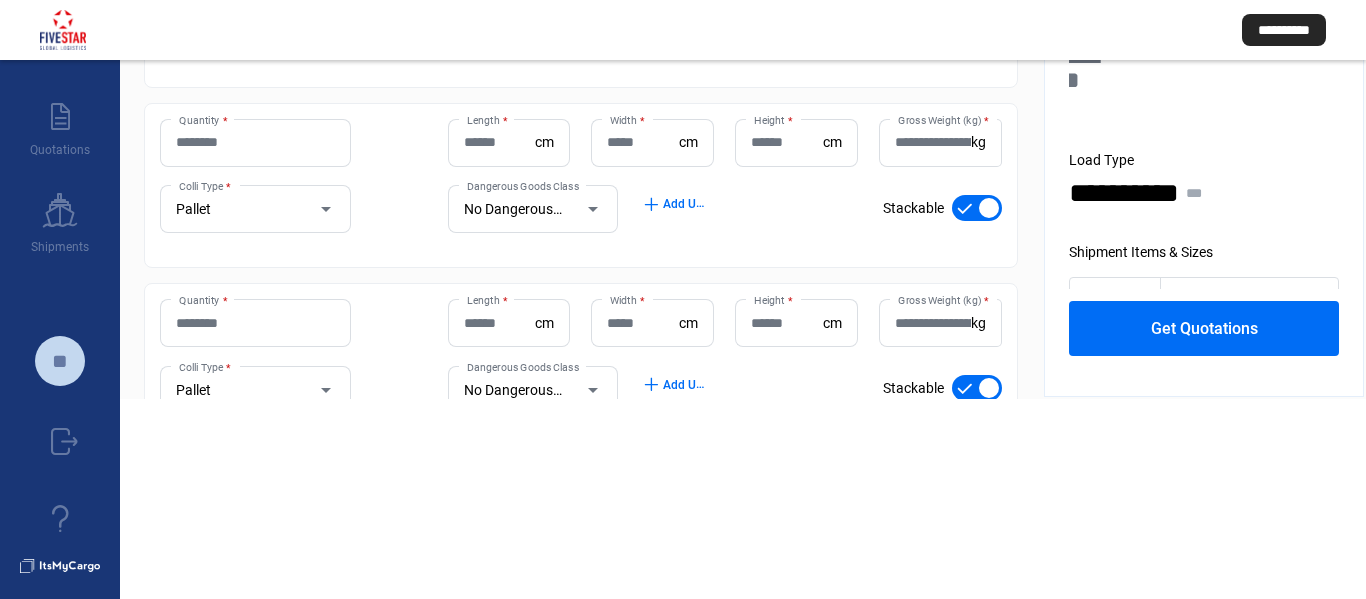 type on "*" 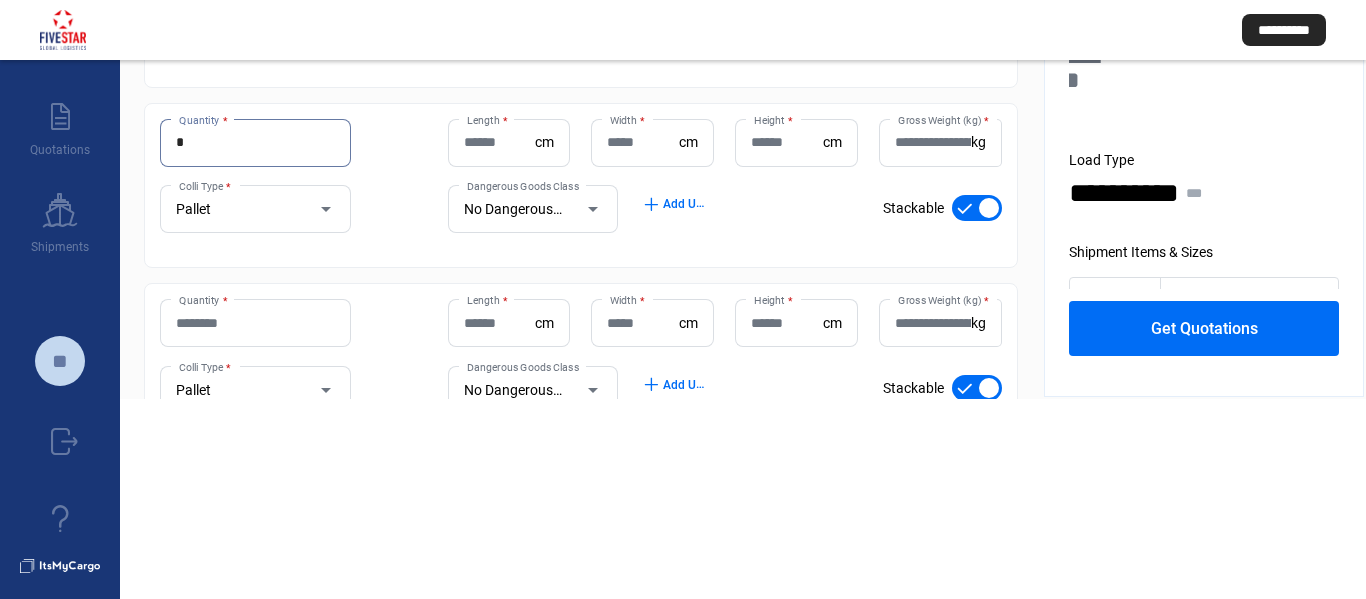 type on "*" 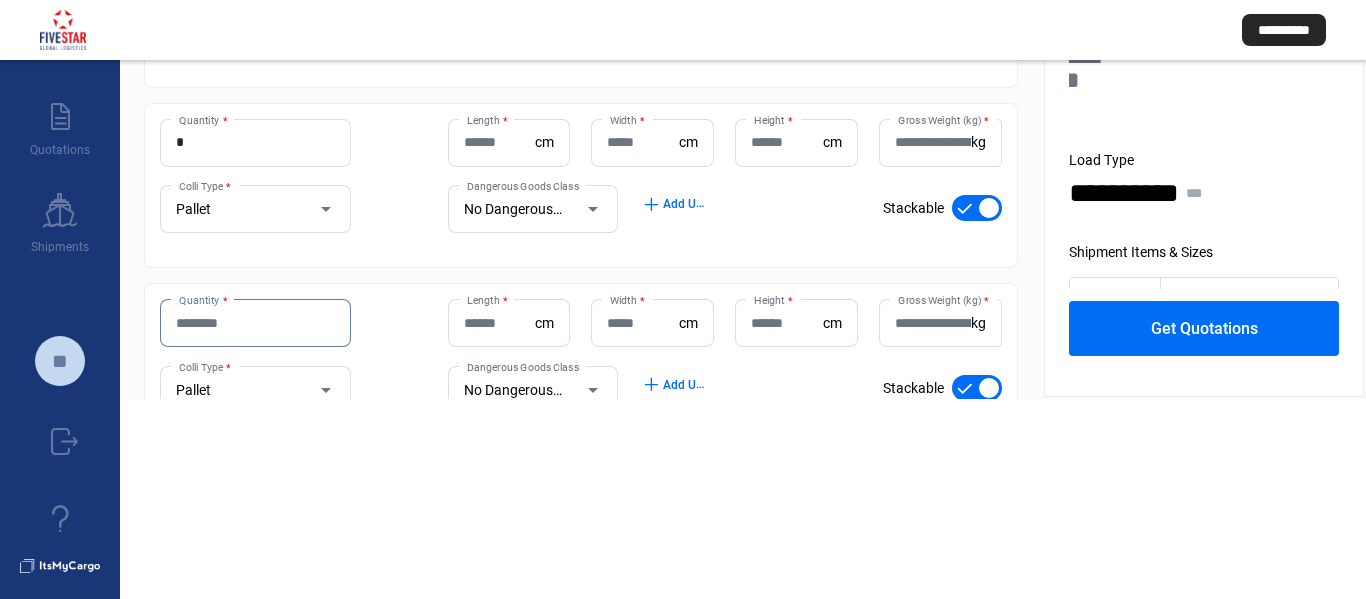 click on "Quantity *" at bounding box center [255, 323] 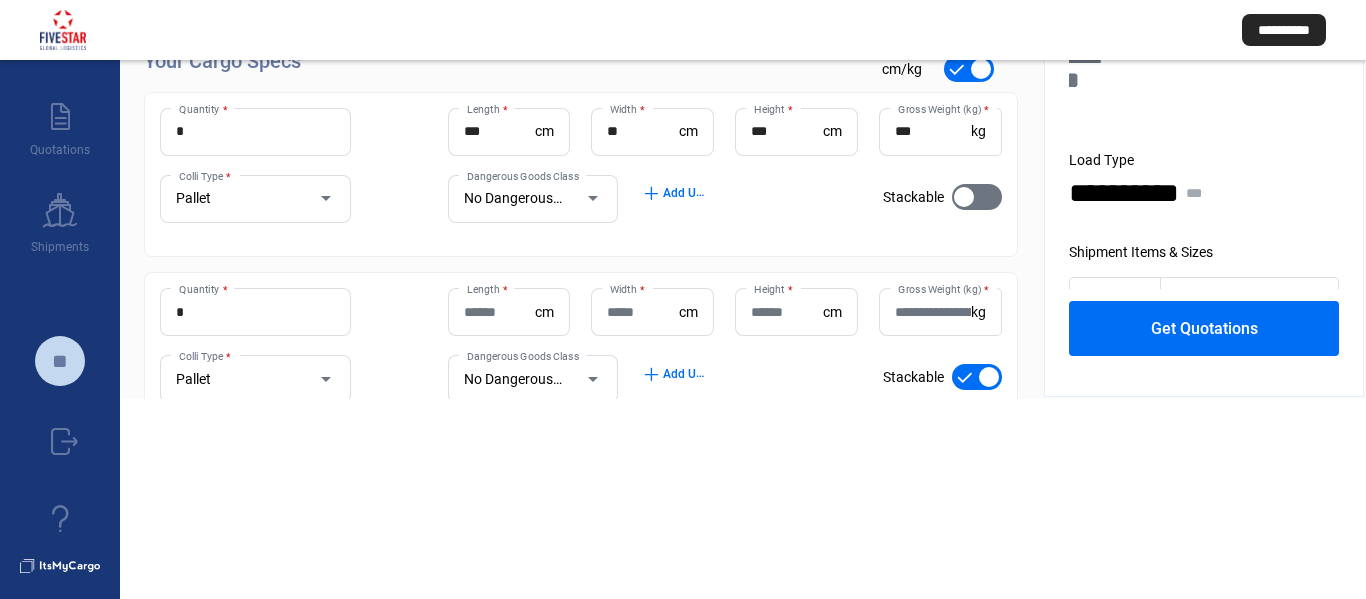 scroll, scrollTop: 100, scrollLeft: 0, axis: vertical 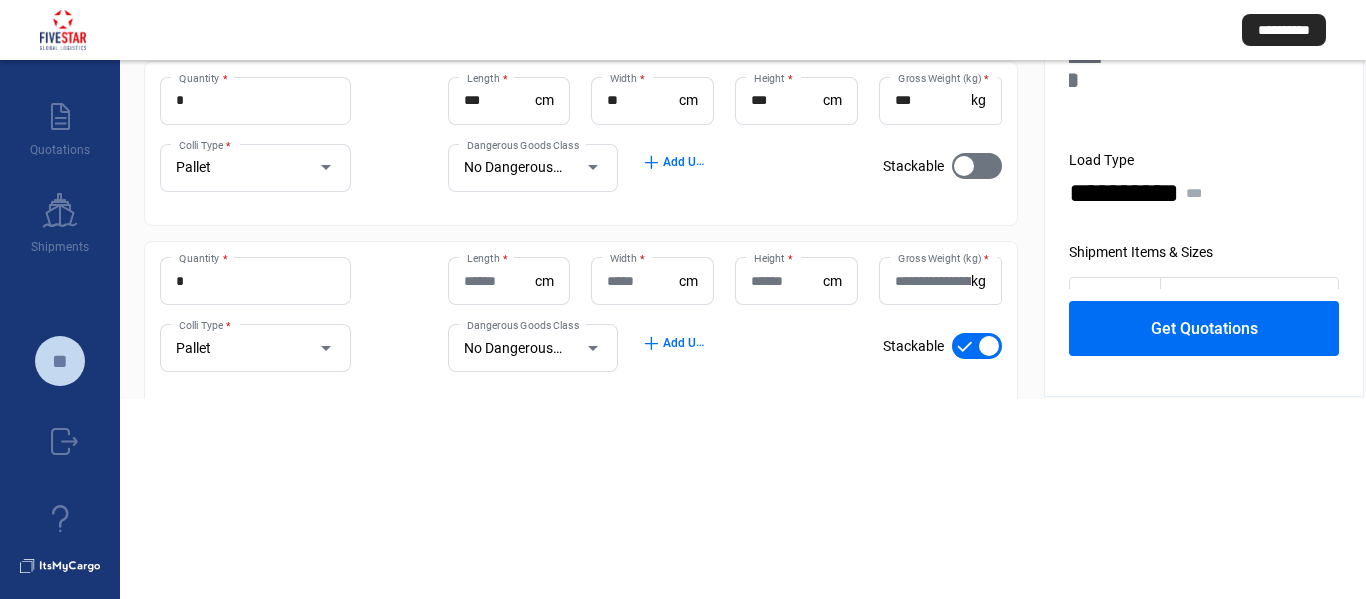 type on "*" 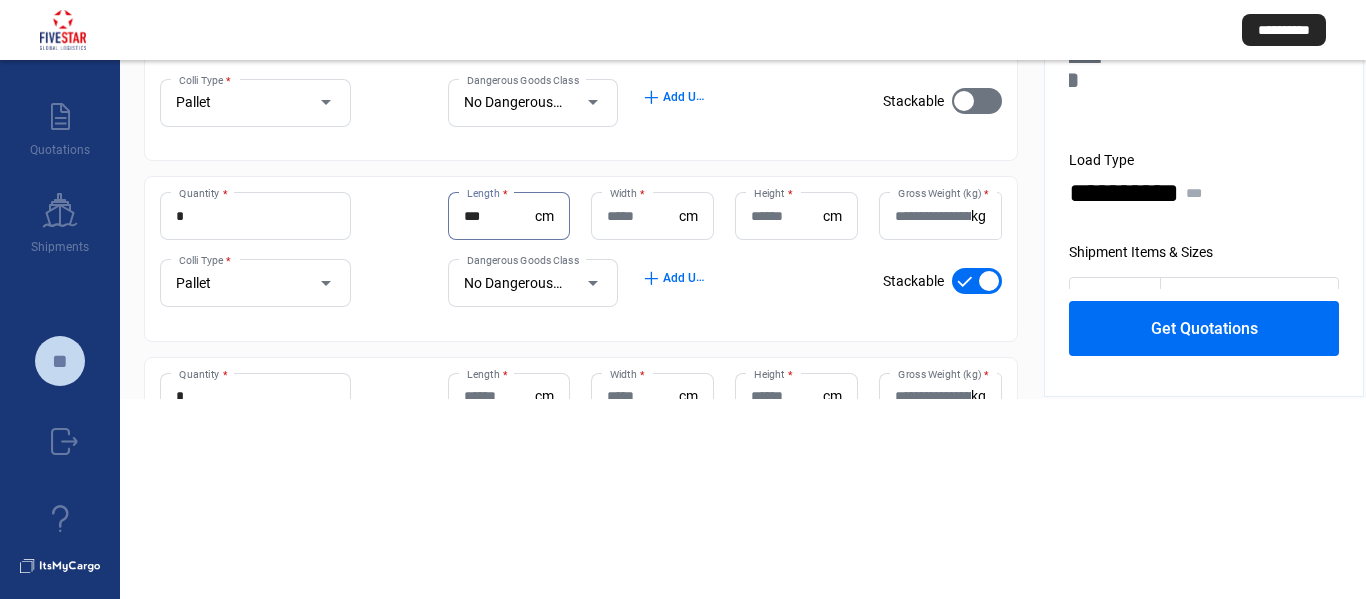 scroll, scrollTop: 200, scrollLeft: 0, axis: vertical 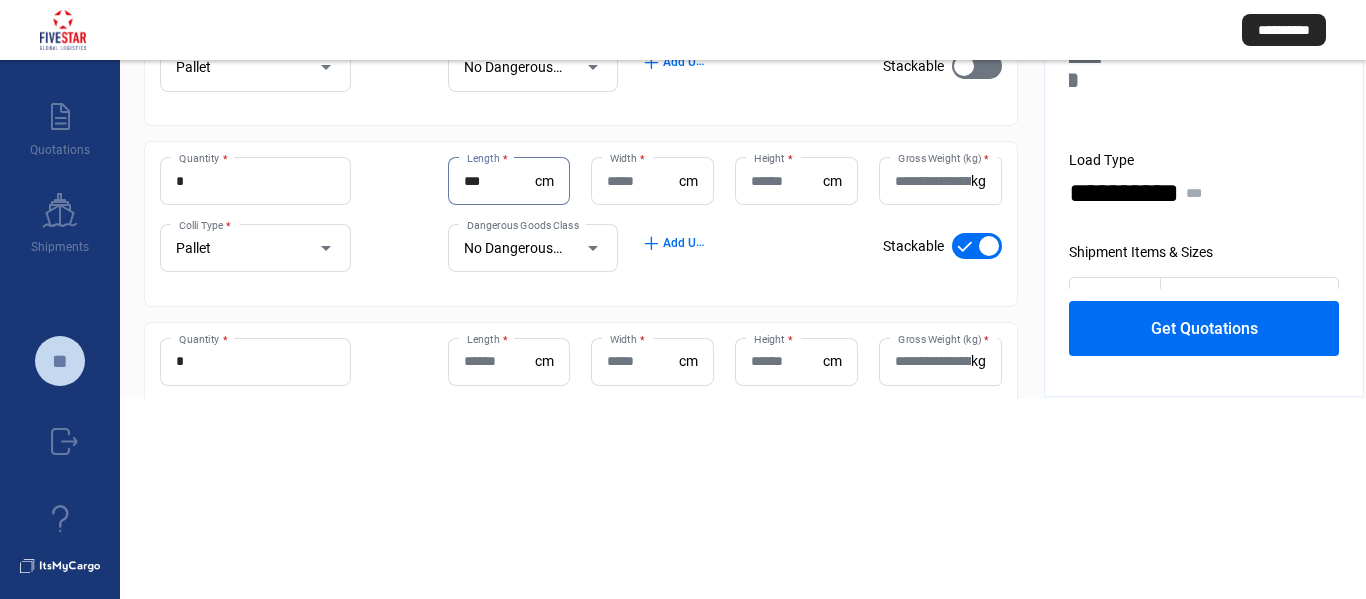 type on "***" 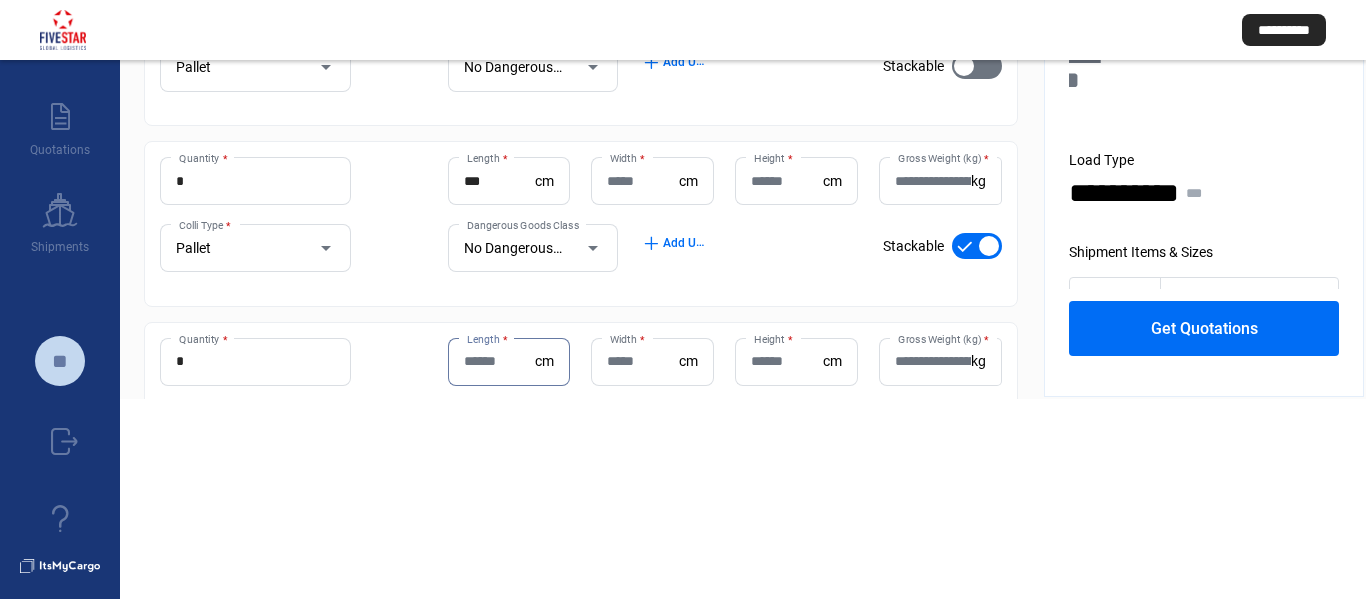 click on "Length  *" at bounding box center (500, 361) 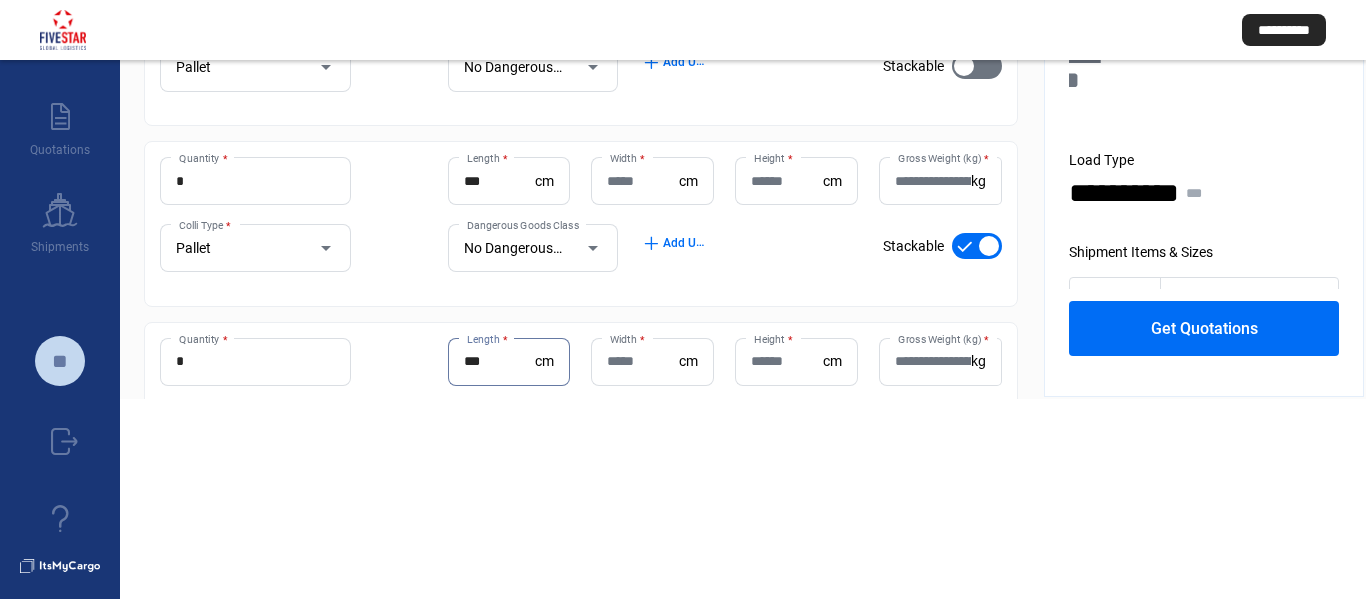 scroll, scrollTop: 400, scrollLeft: 0, axis: vertical 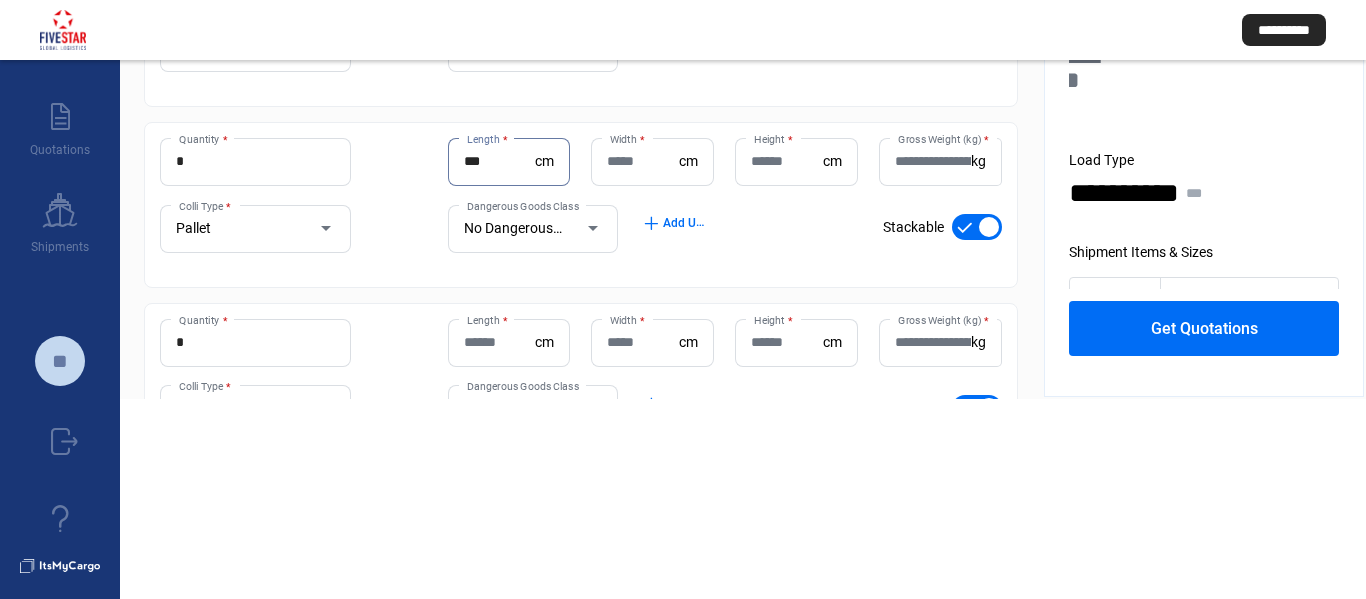 type on "***" 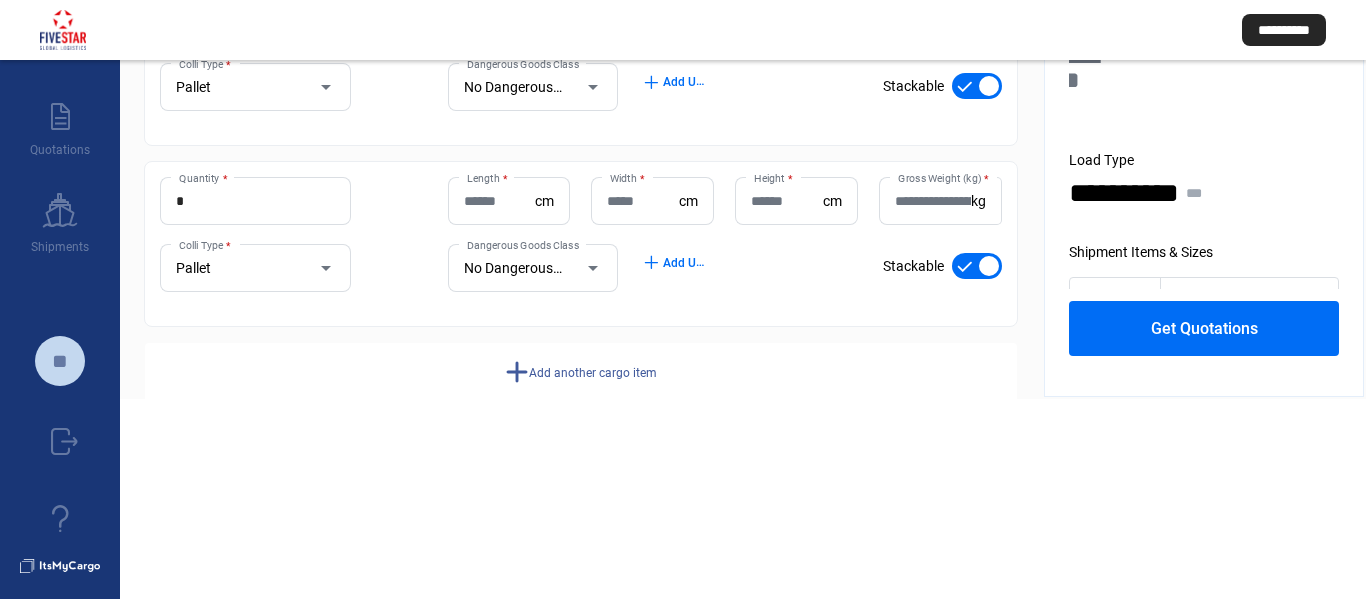 scroll, scrollTop: 767, scrollLeft: 0, axis: vertical 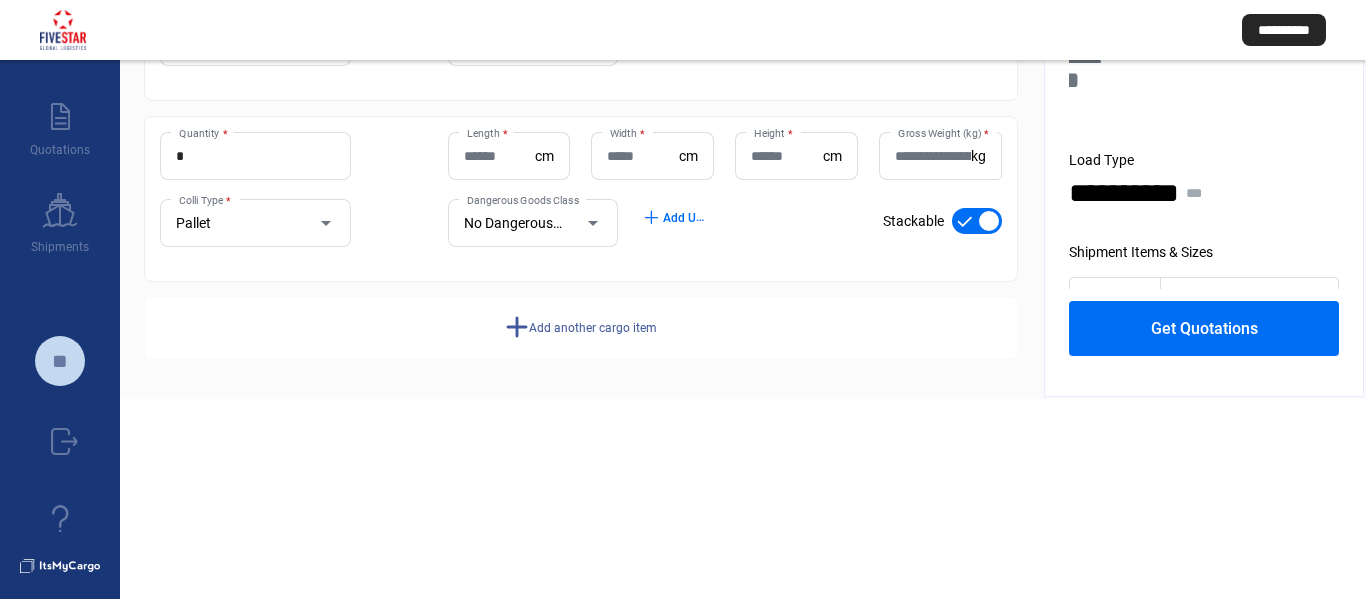 type on "***" 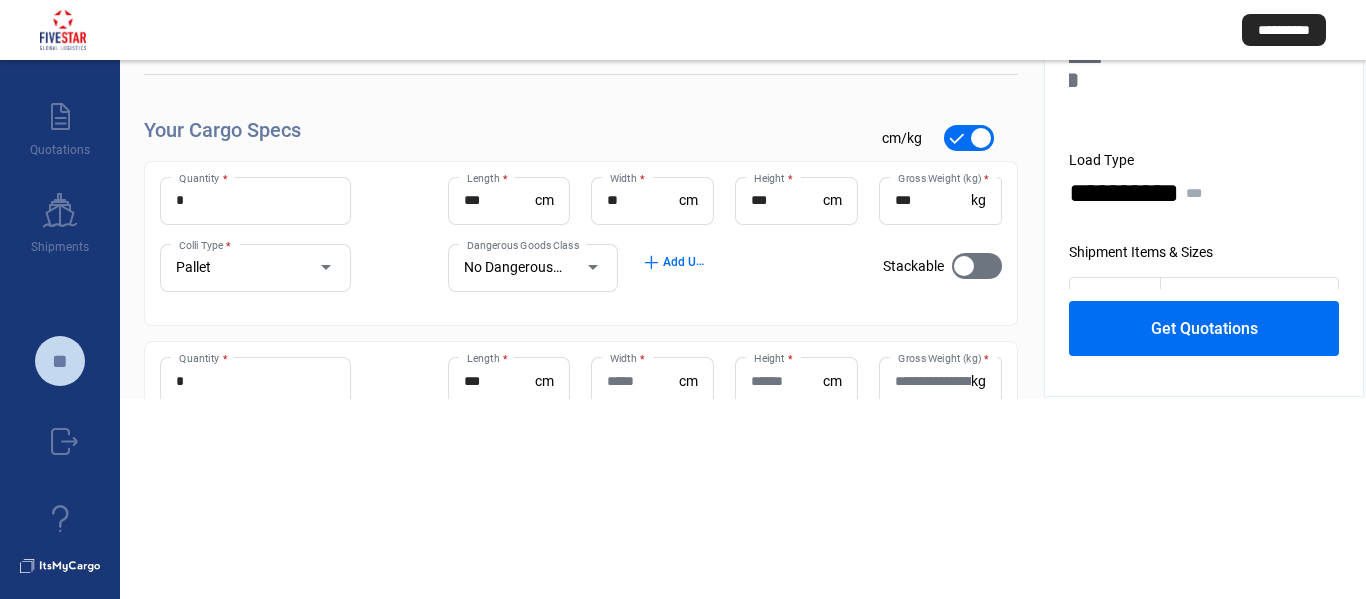 scroll, scrollTop: 100, scrollLeft: 0, axis: vertical 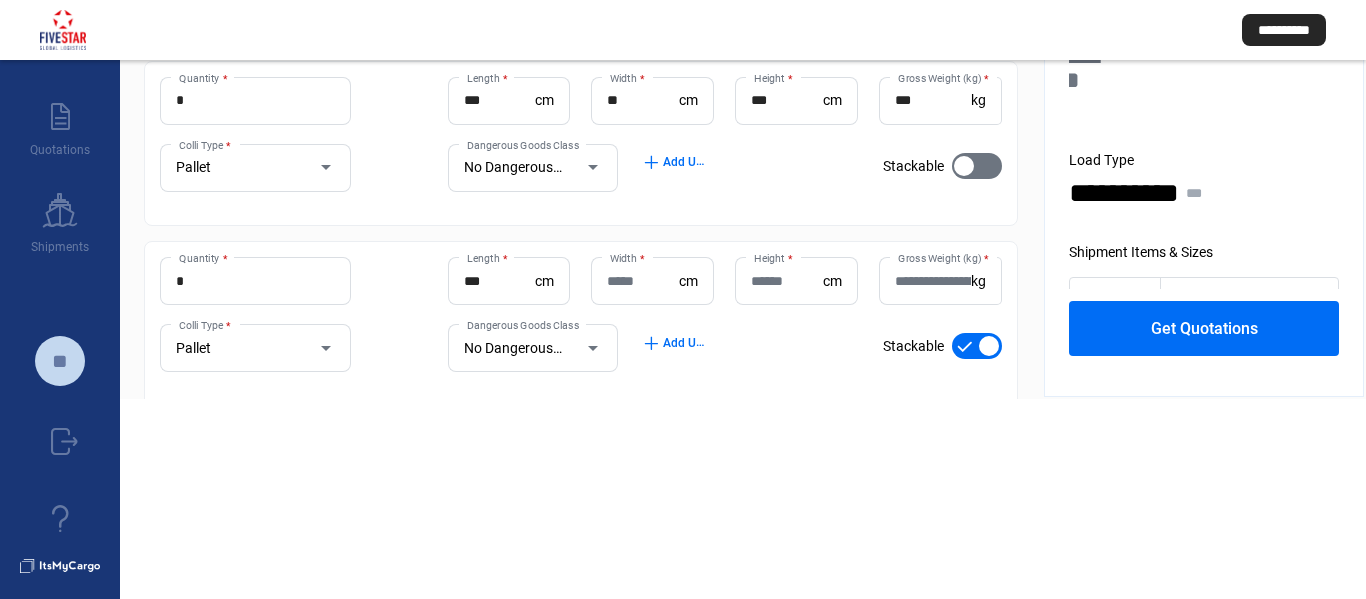 type on "***" 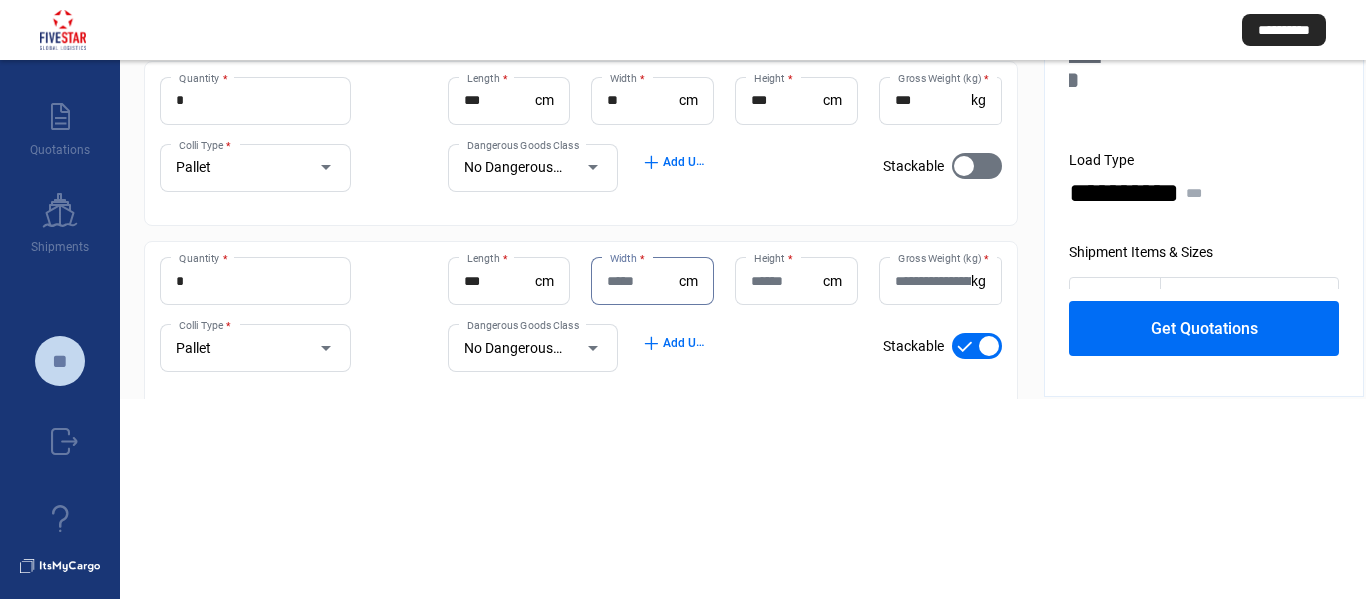 click on "Width  *" at bounding box center (643, 281) 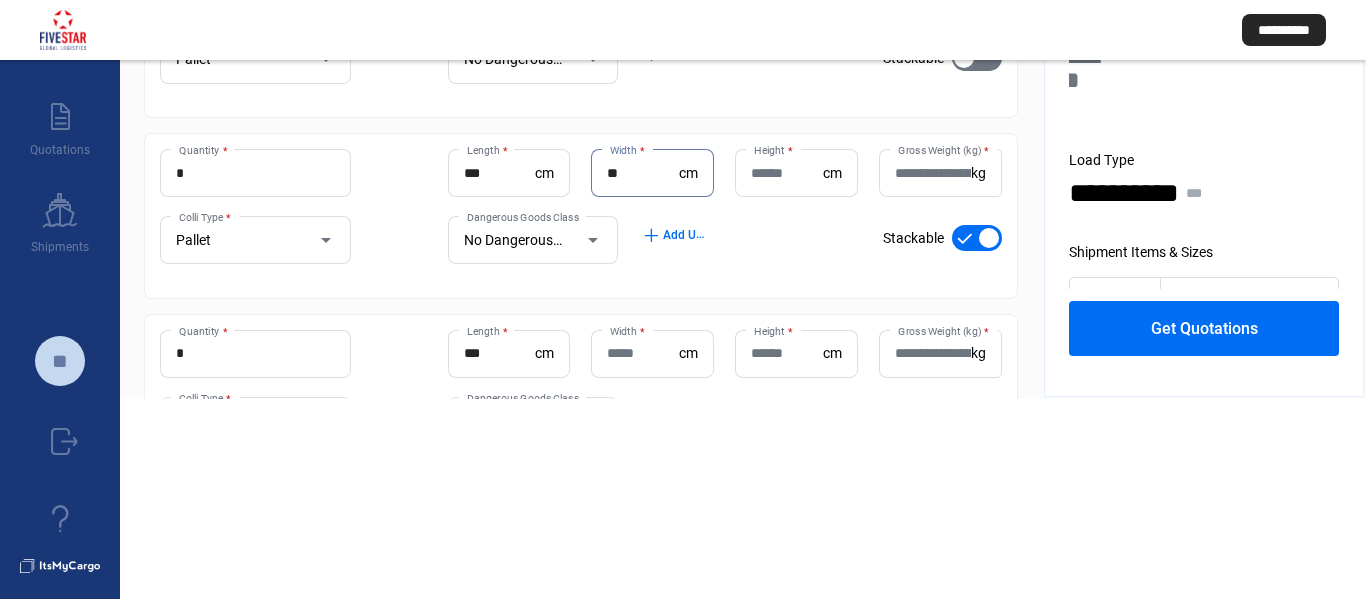 scroll, scrollTop: 400, scrollLeft: 0, axis: vertical 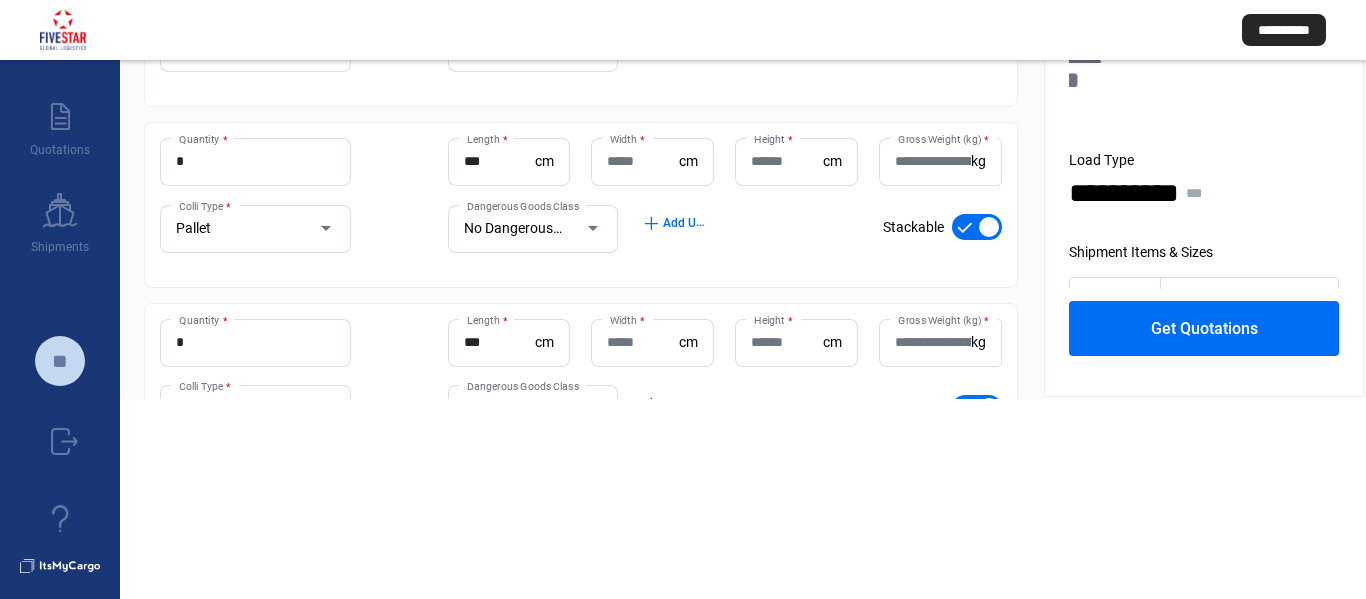 type on "**" 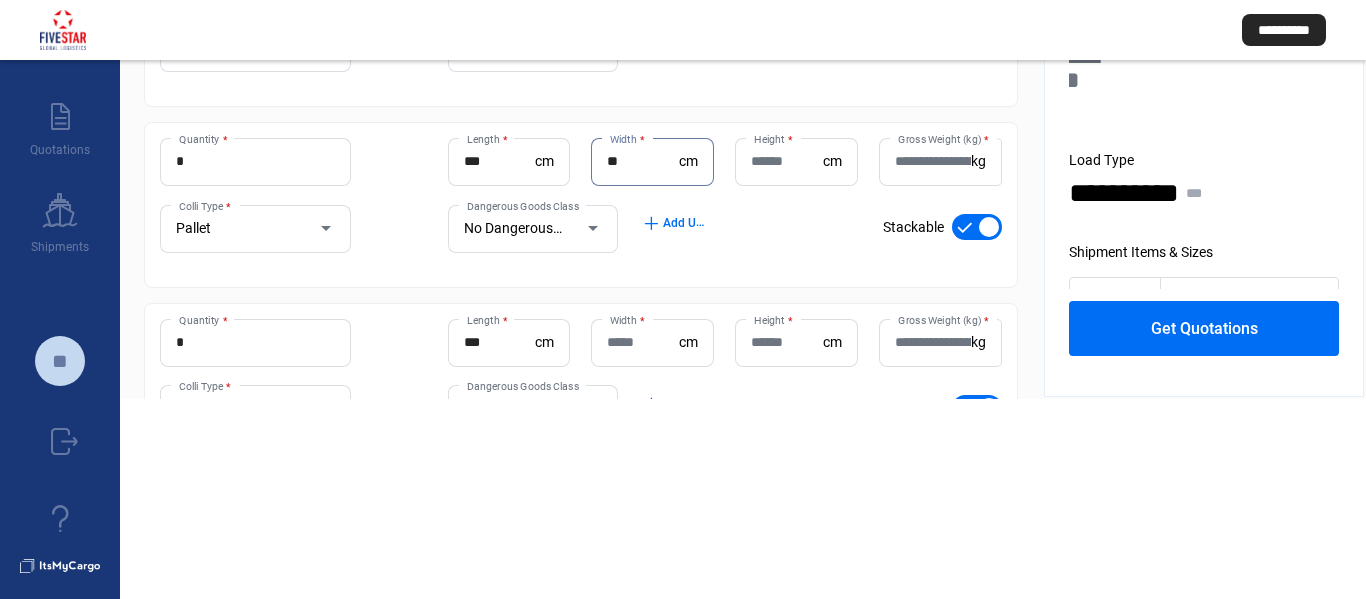 type on "**" 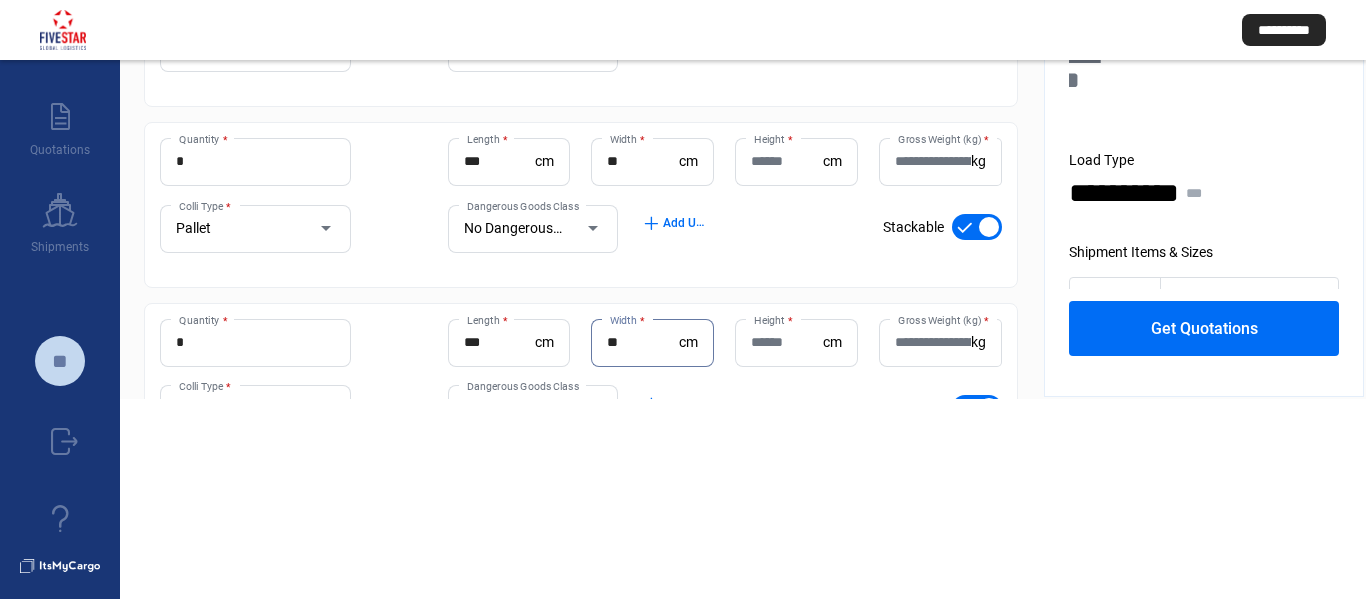 scroll, scrollTop: 600, scrollLeft: 0, axis: vertical 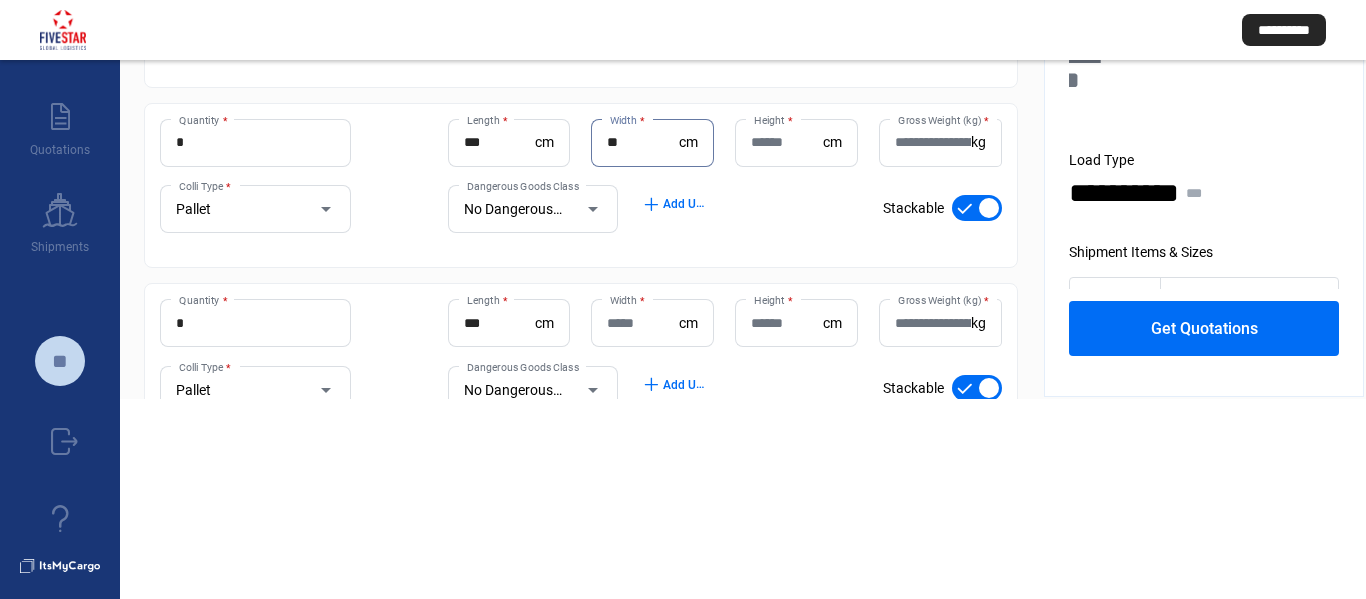 type on "**" 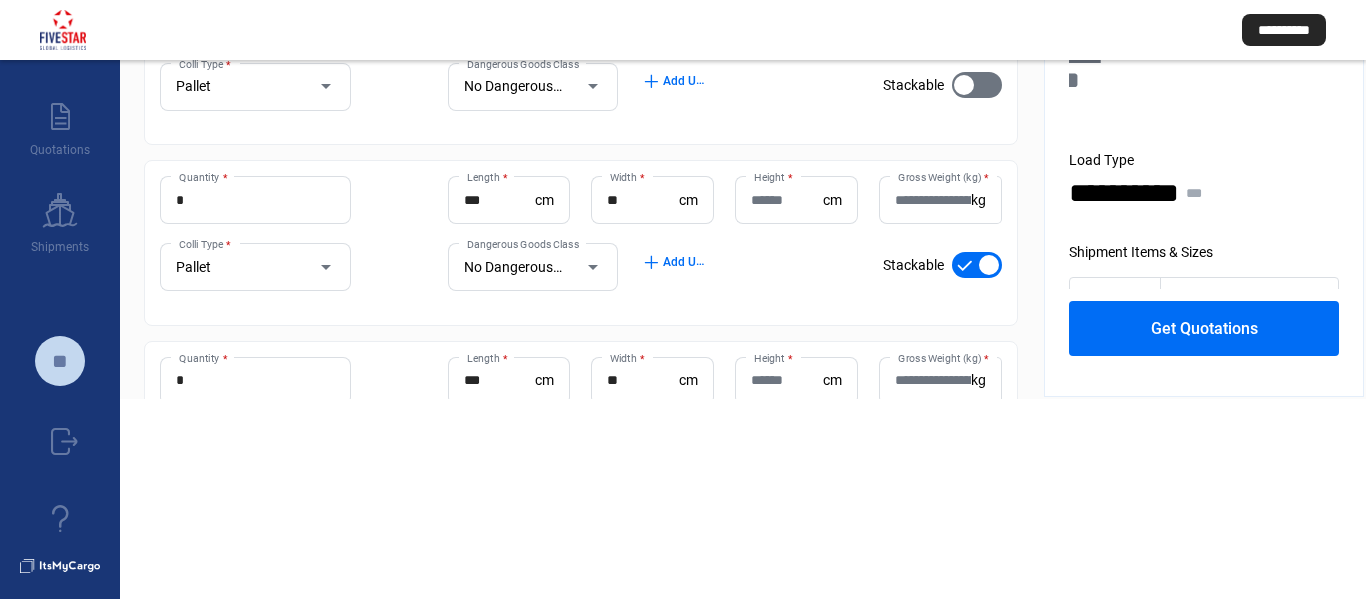 scroll, scrollTop: 200, scrollLeft: 0, axis: vertical 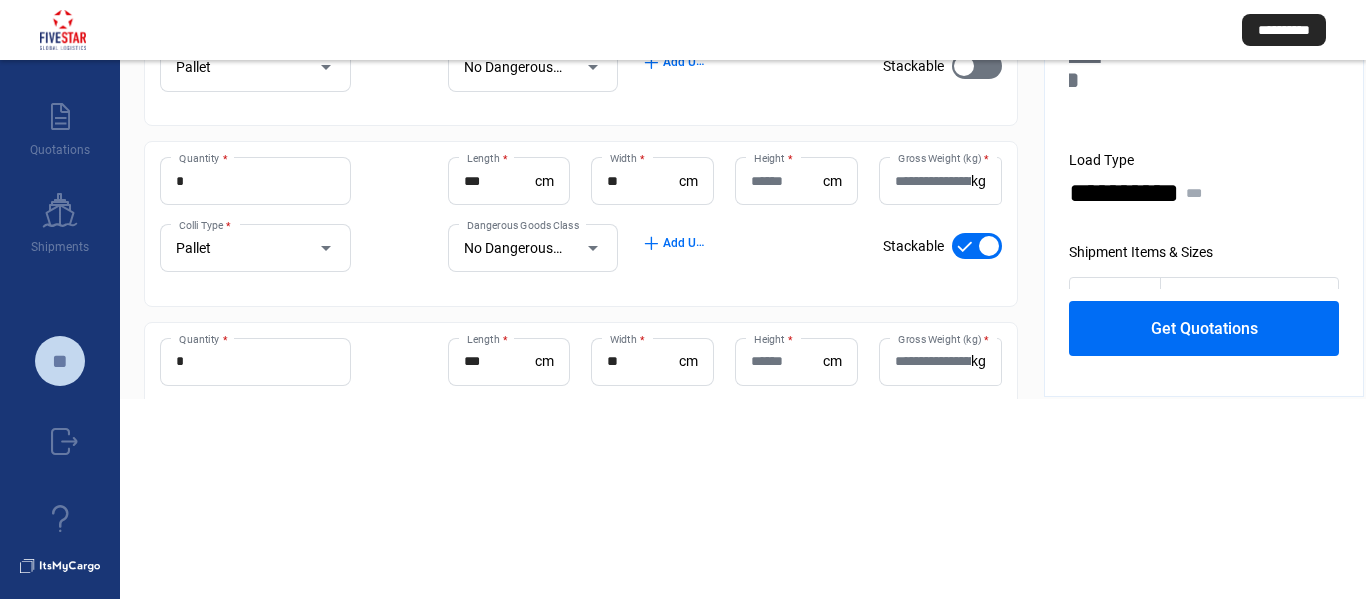 type on "**" 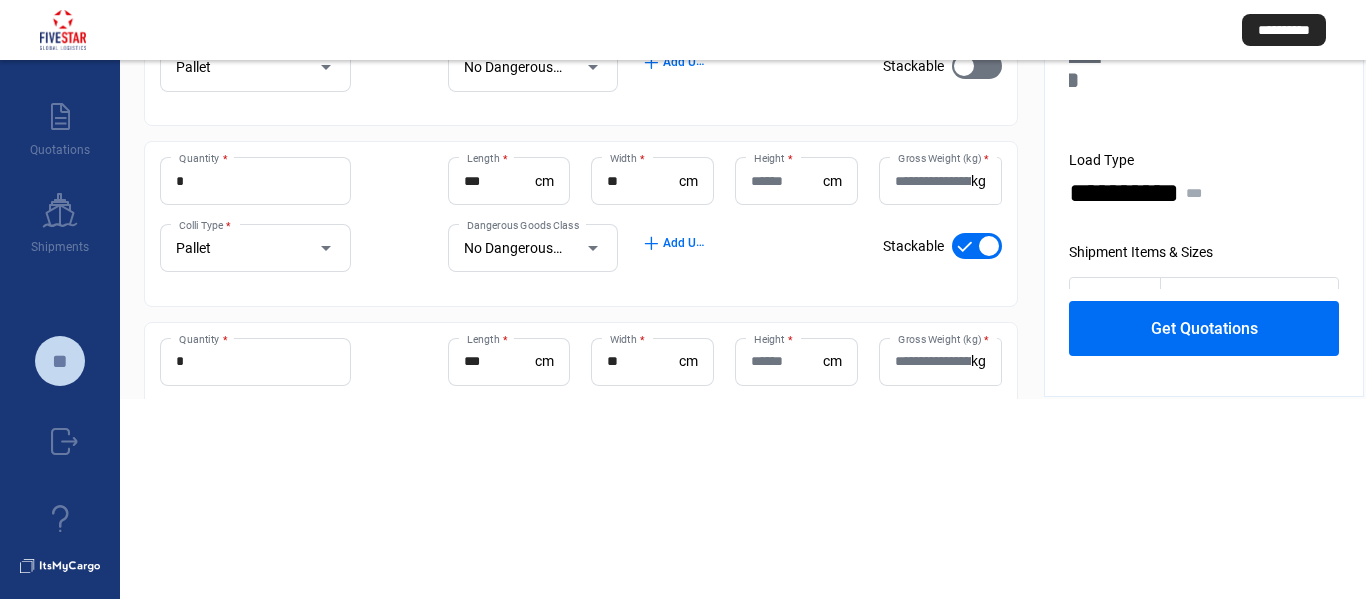 click on "Height  * cm" 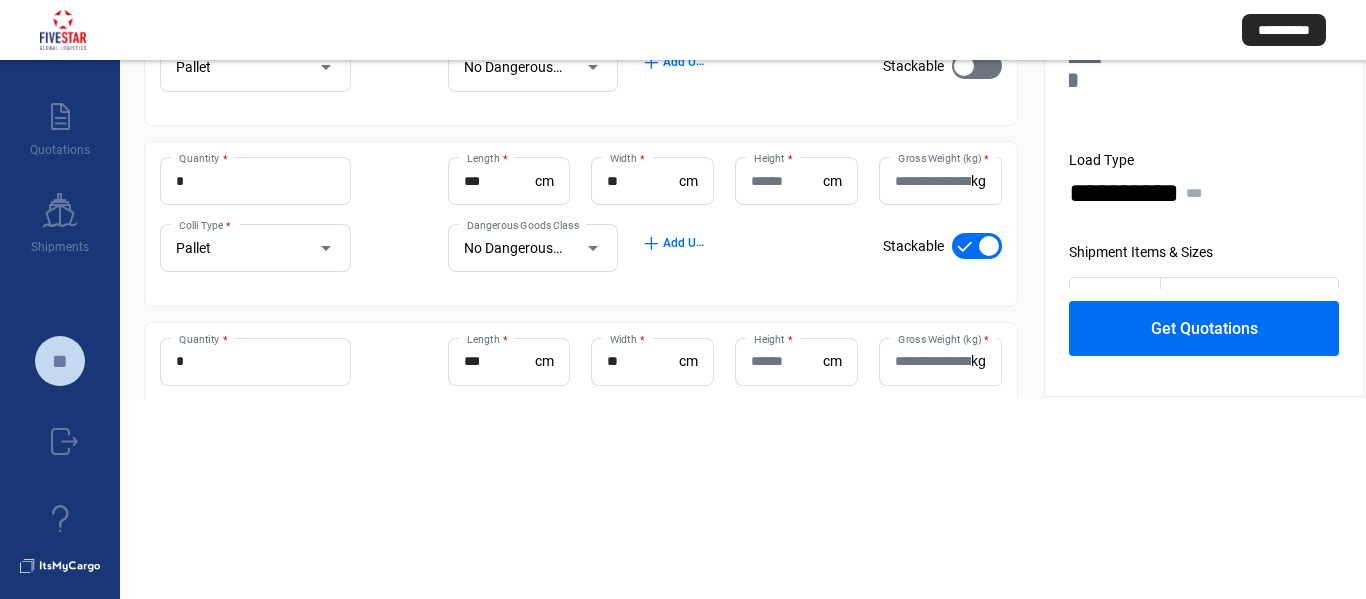 click on "Height  *" 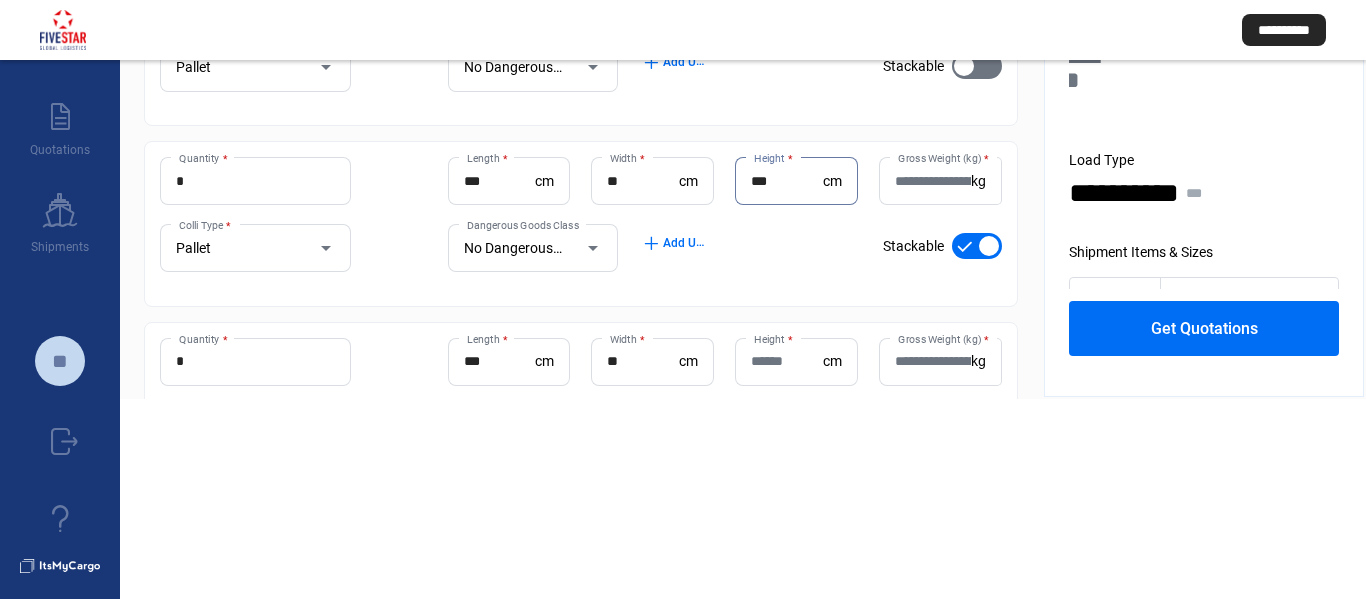 scroll, scrollTop: 300, scrollLeft: 0, axis: vertical 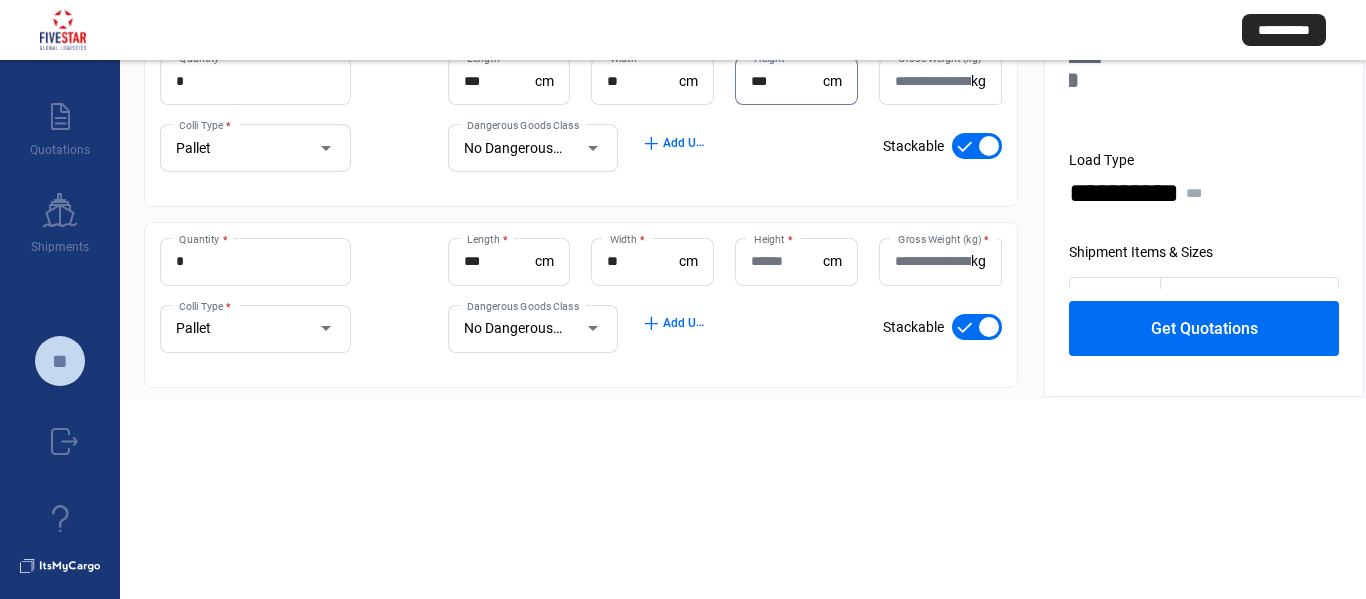 type on "***" 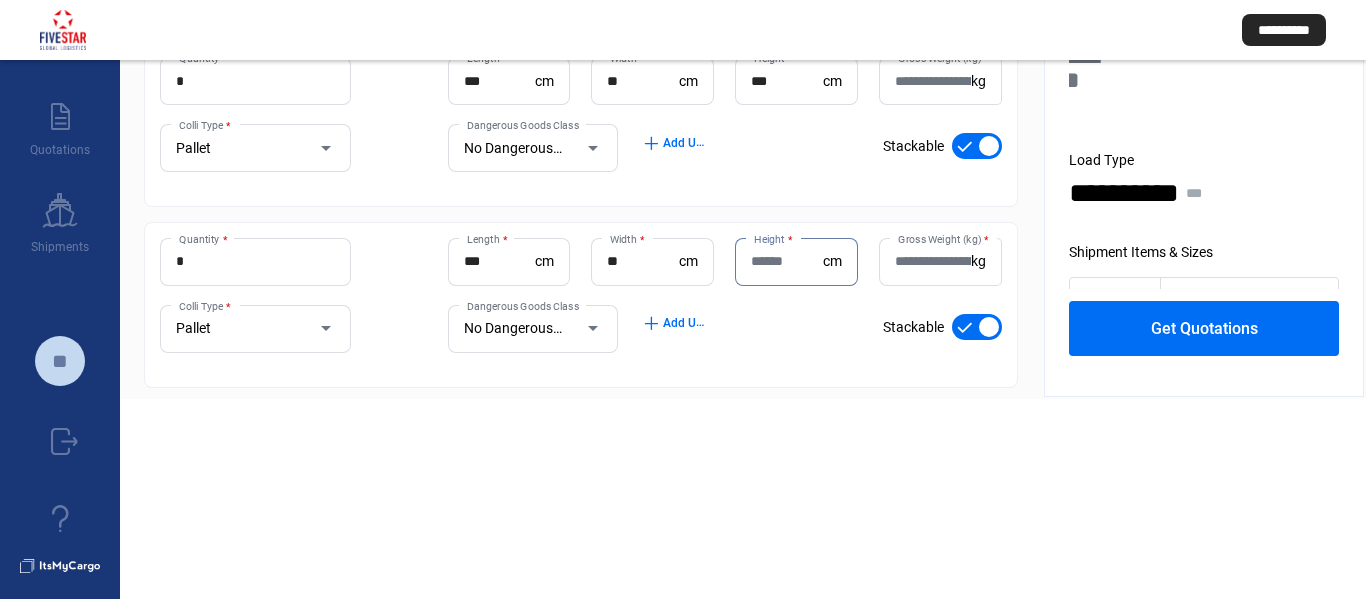 click on "Height  *" at bounding box center [787, 261] 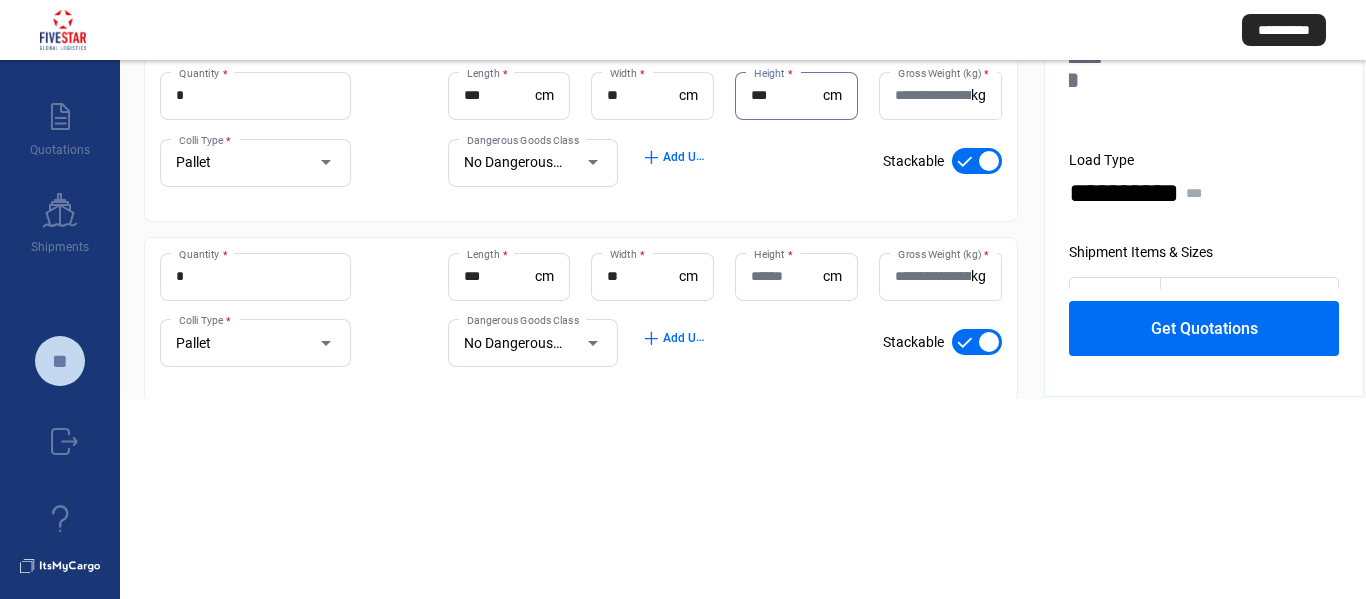 scroll, scrollTop: 500, scrollLeft: 0, axis: vertical 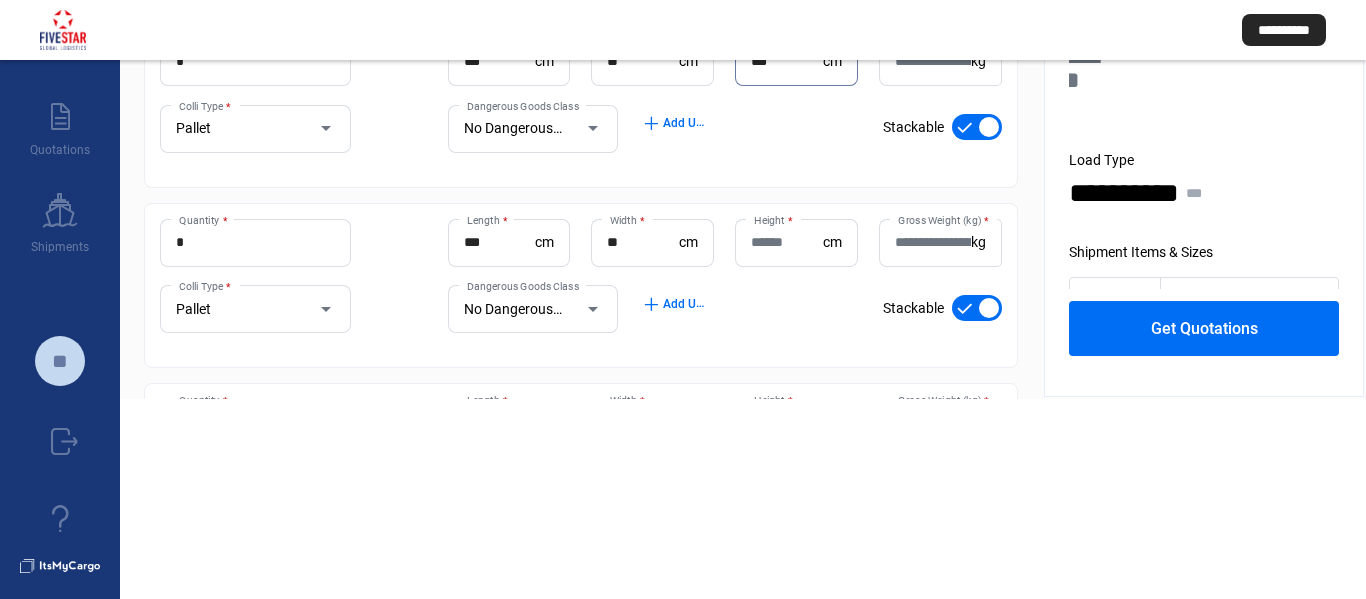 type on "***" 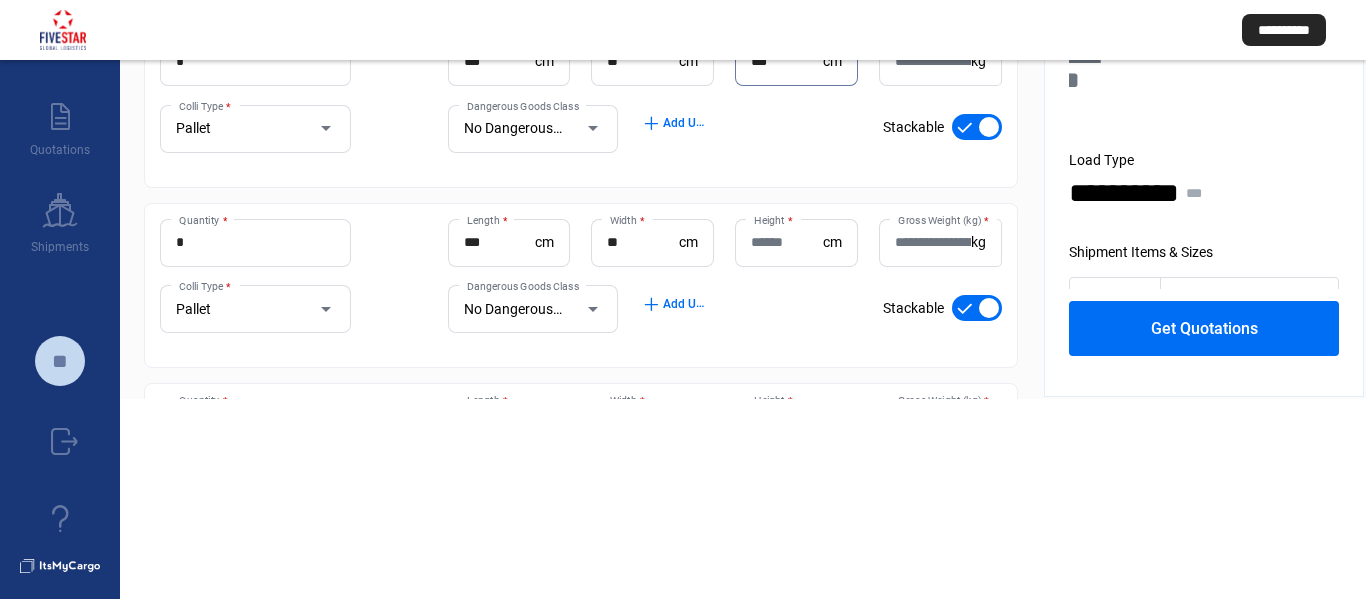 click on "Height  *" at bounding box center [787, 242] 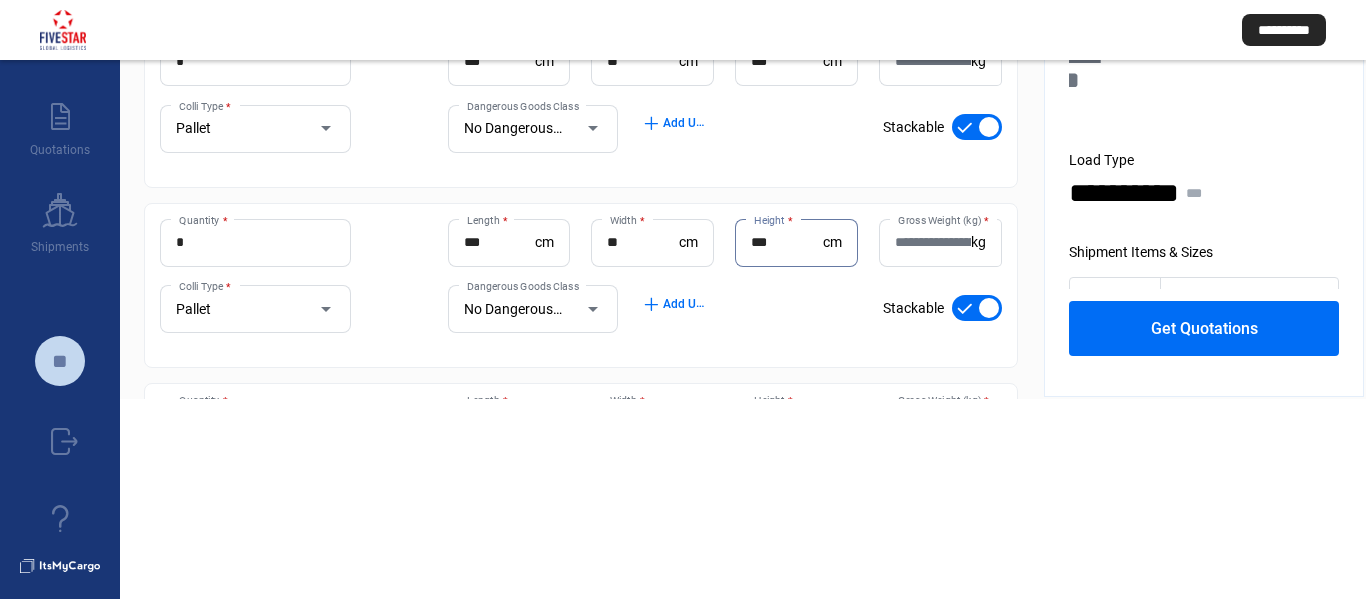 scroll, scrollTop: 600, scrollLeft: 0, axis: vertical 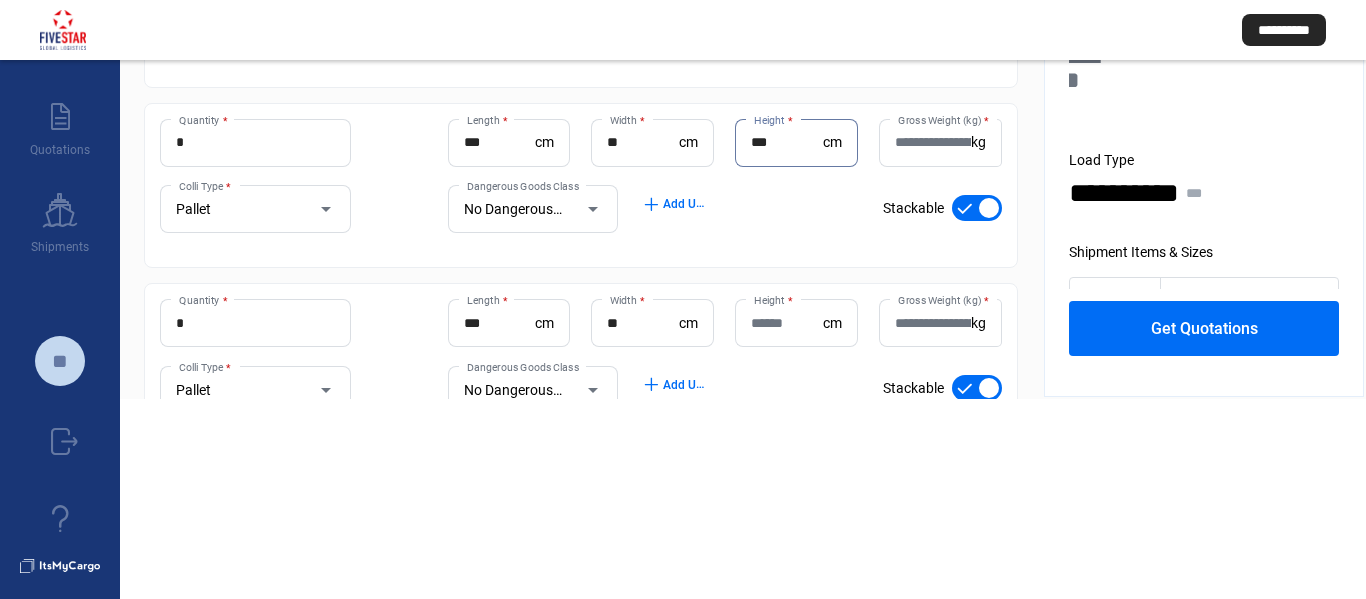 type on "***" 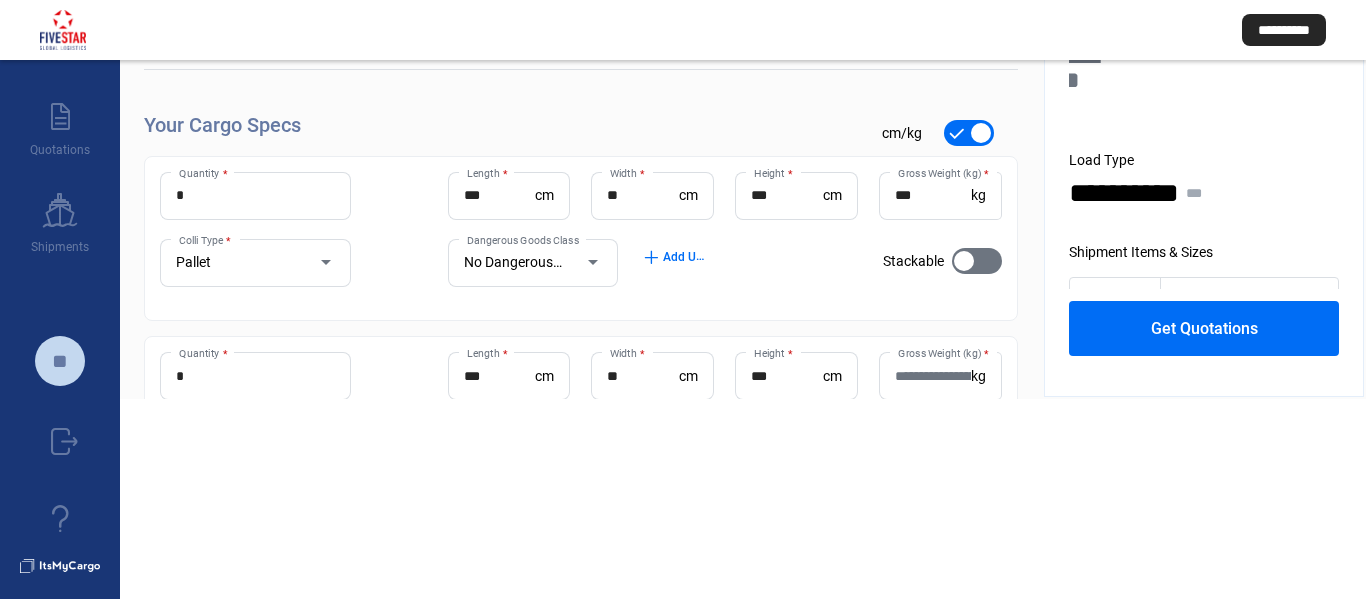 scroll, scrollTop: 0, scrollLeft: 0, axis: both 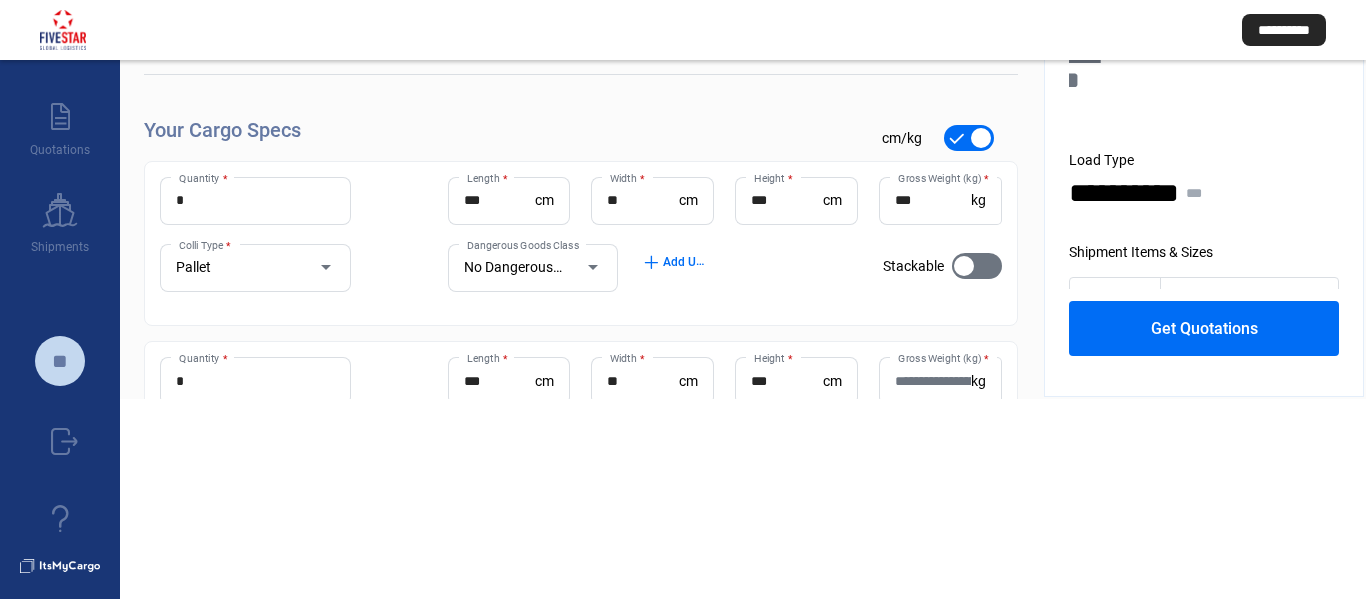 type on "***" 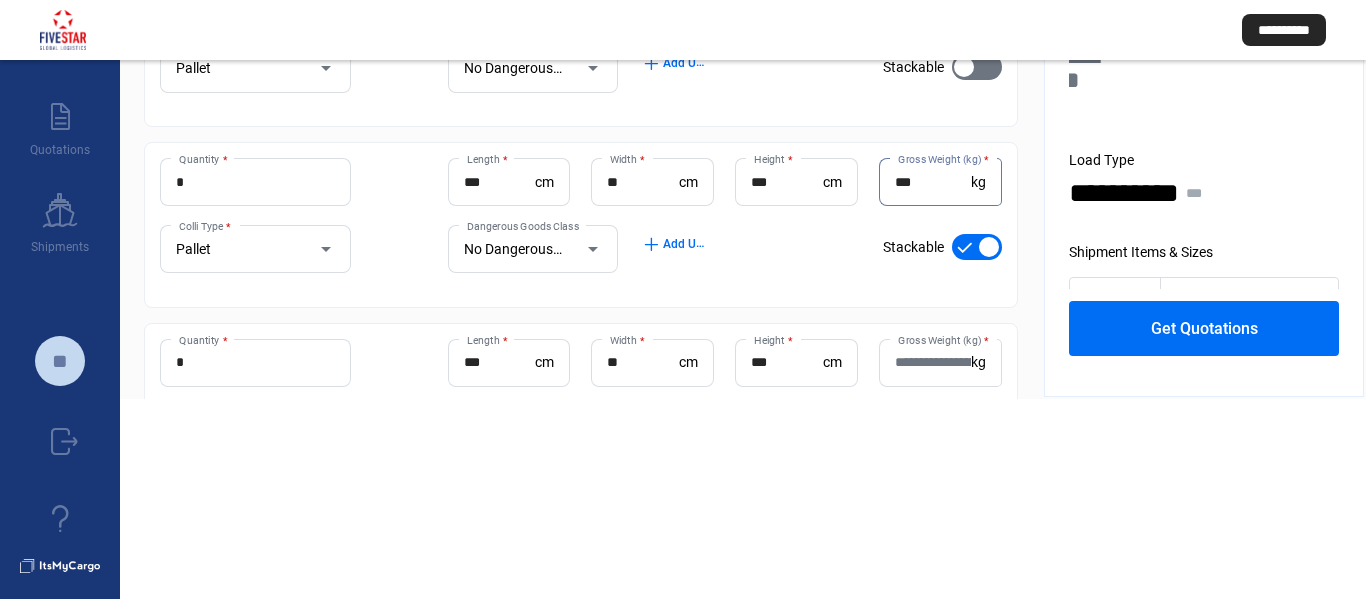scroll, scrollTop: 200, scrollLeft: 0, axis: vertical 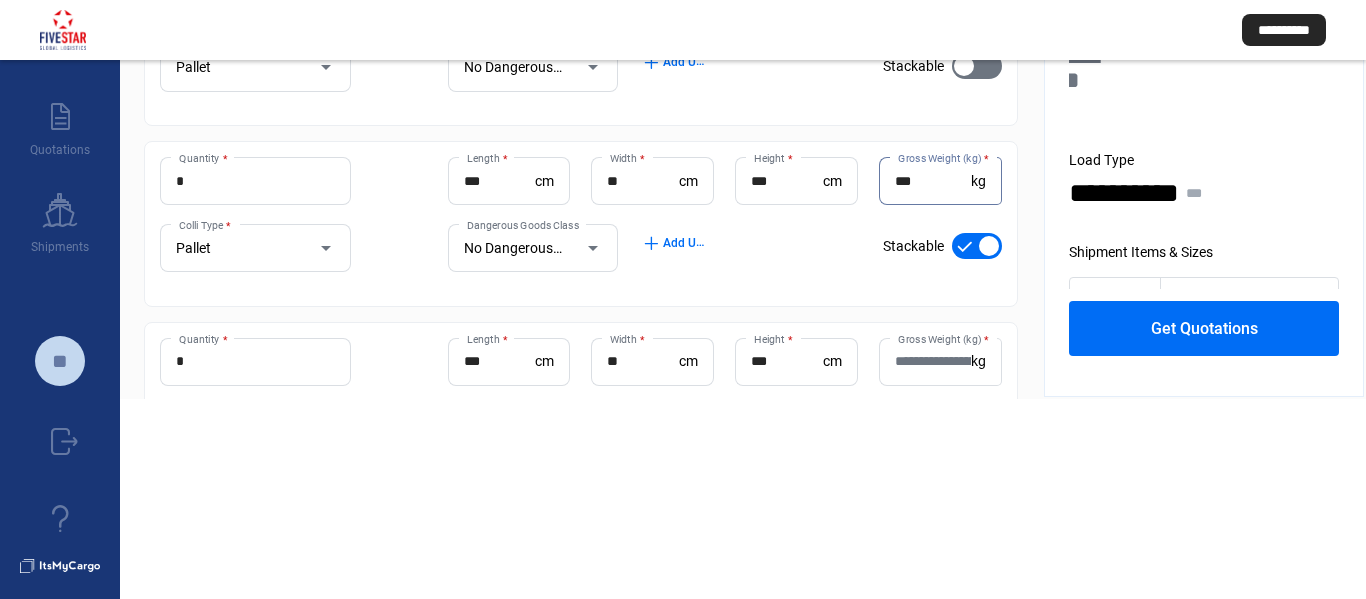 type on "***" 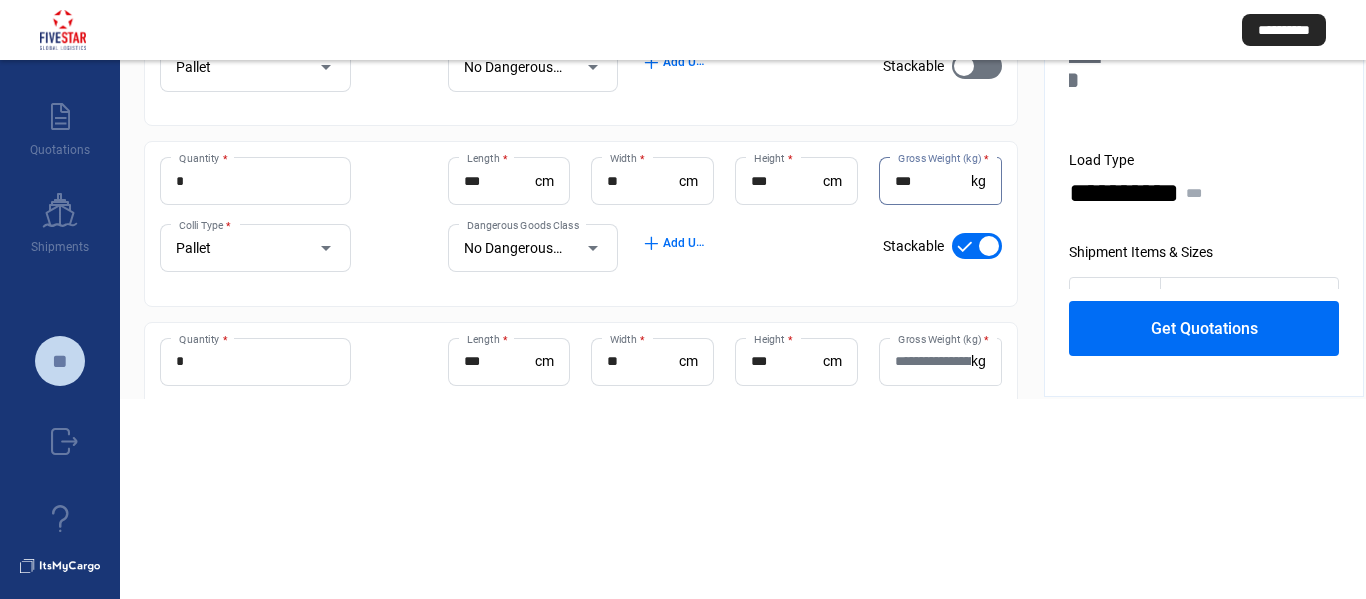 click on "Gross Weight (kg)  *" at bounding box center (933, 361) 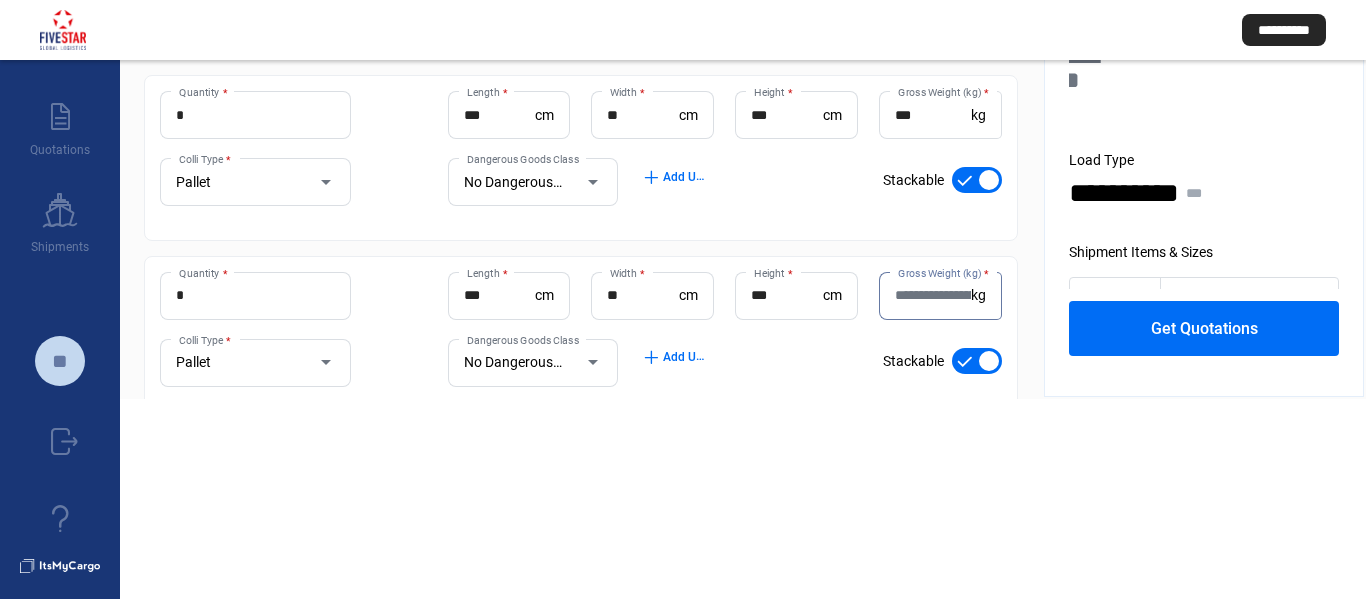 scroll, scrollTop: 300, scrollLeft: 0, axis: vertical 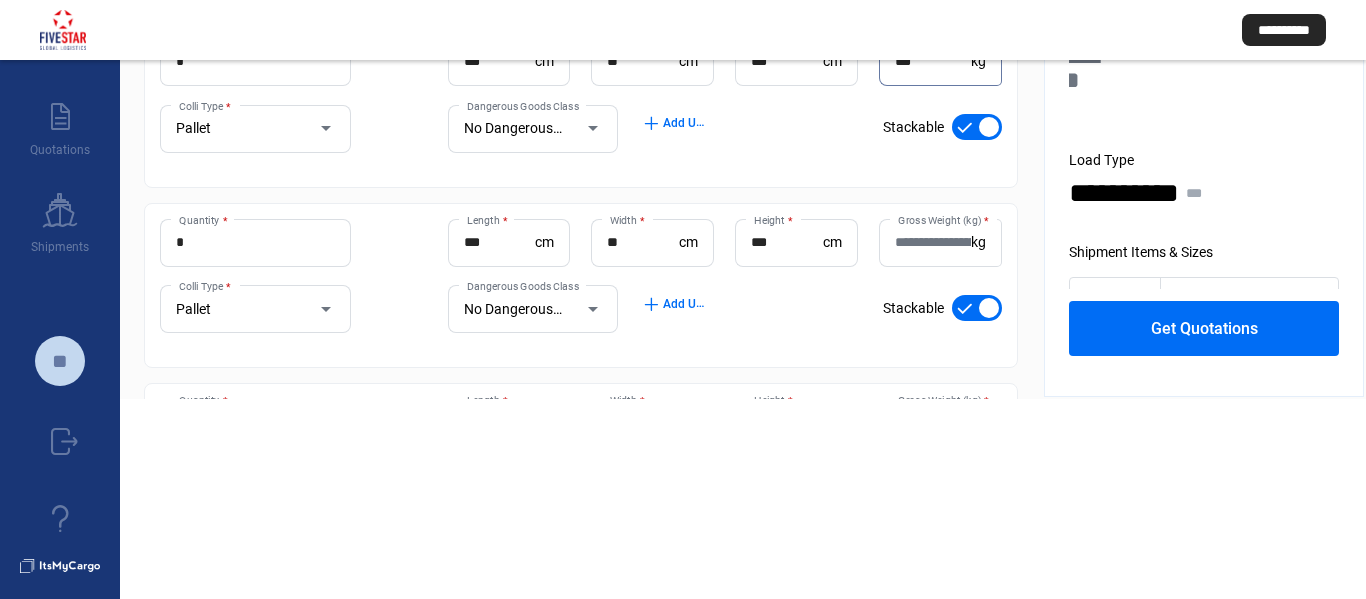 type on "***" 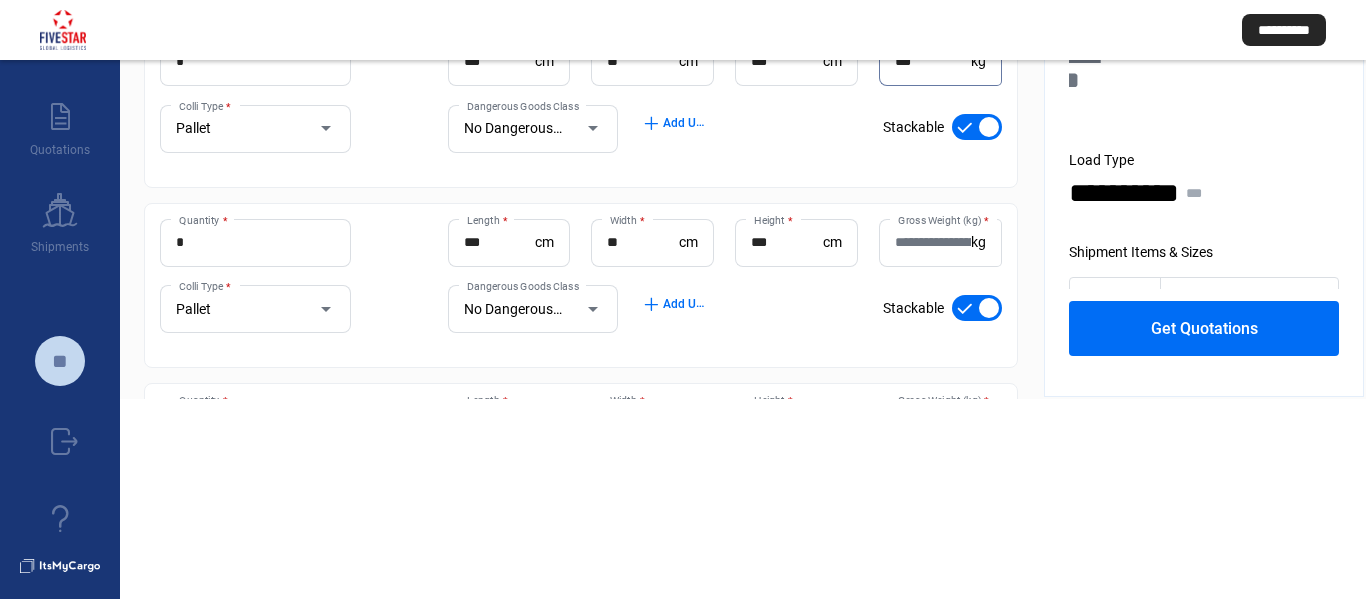 click on "Gross Weight (kg)  *" at bounding box center [933, 242] 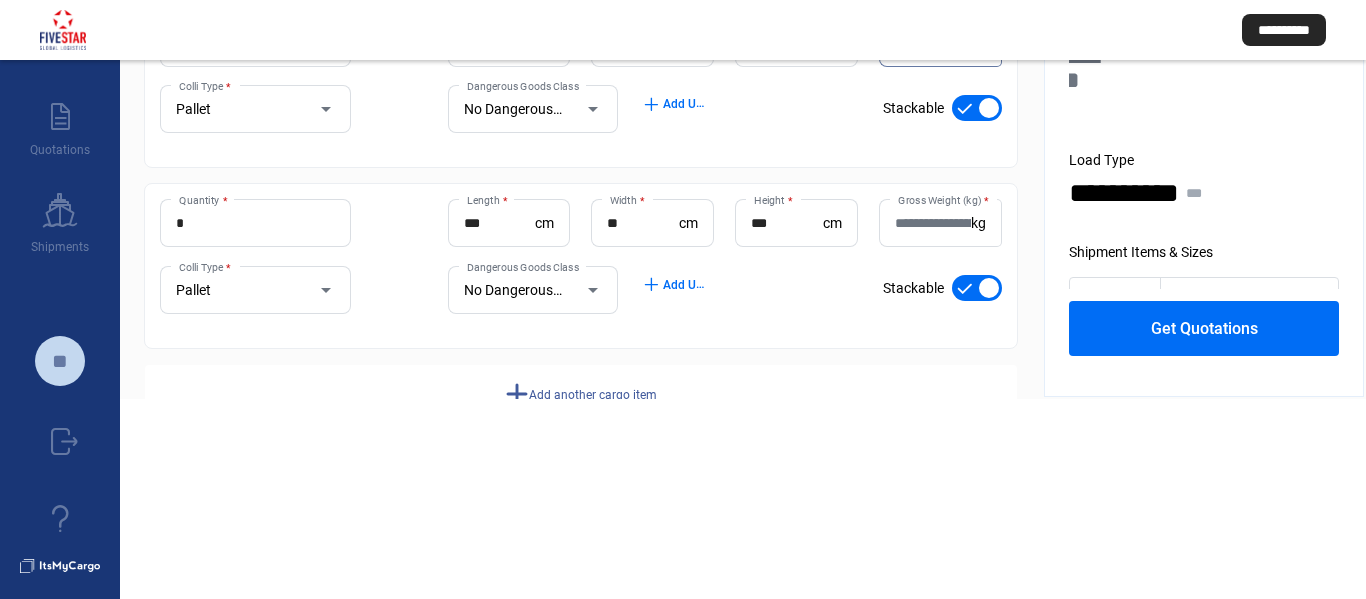 type on "***" 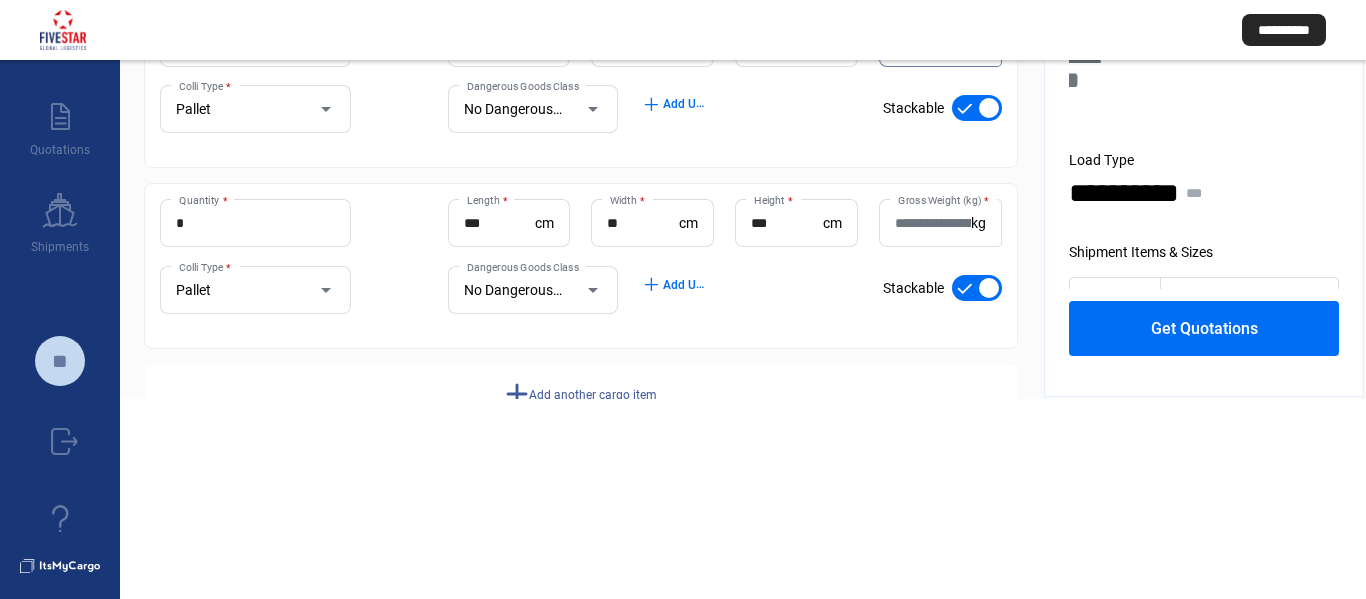 click on "Gross Weight (kg)  *" at bounding box center (933, 223) 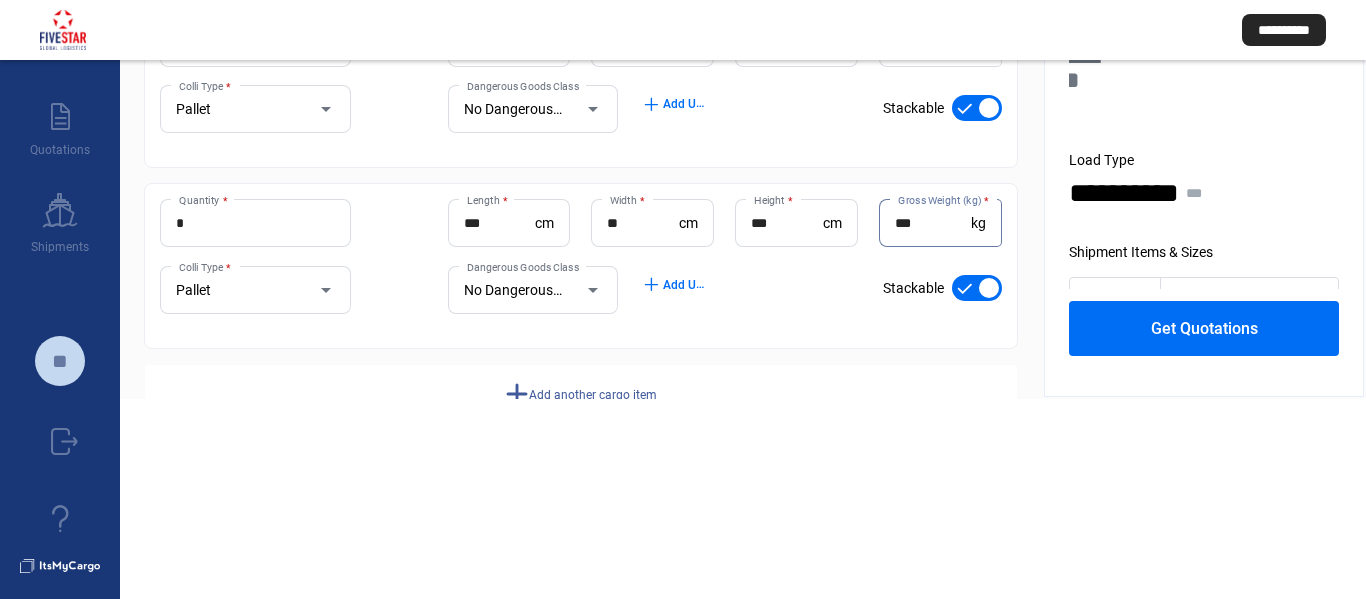 type on "***" 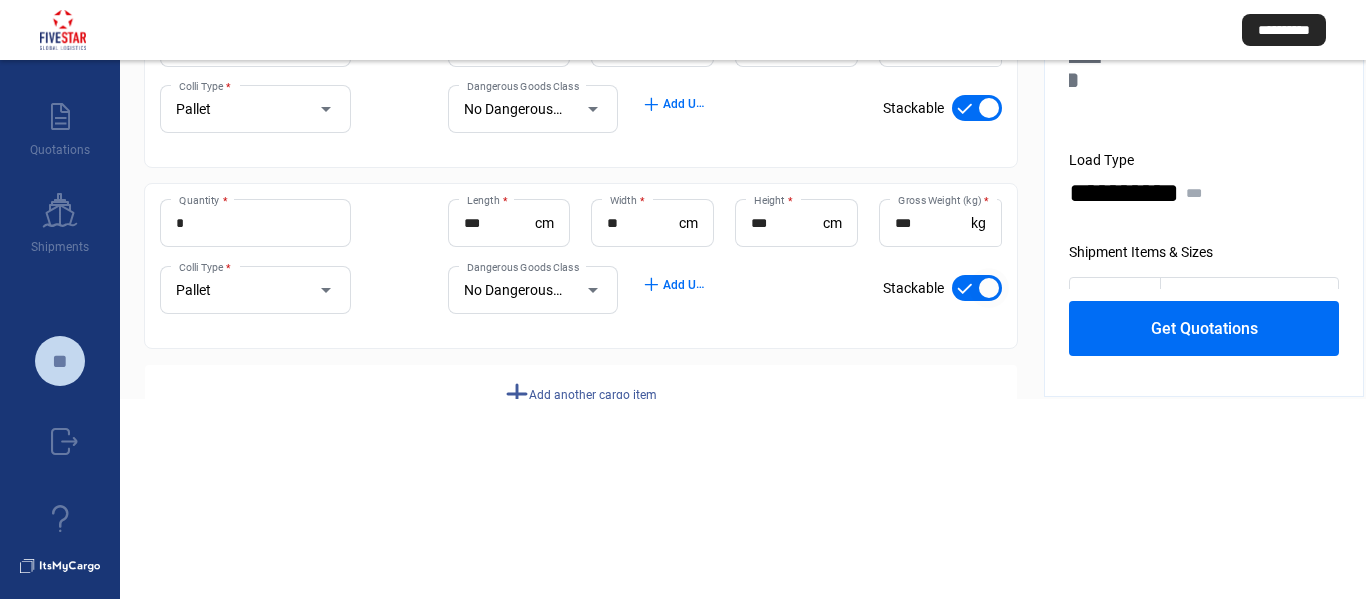 click at bounding box center (977, 288) 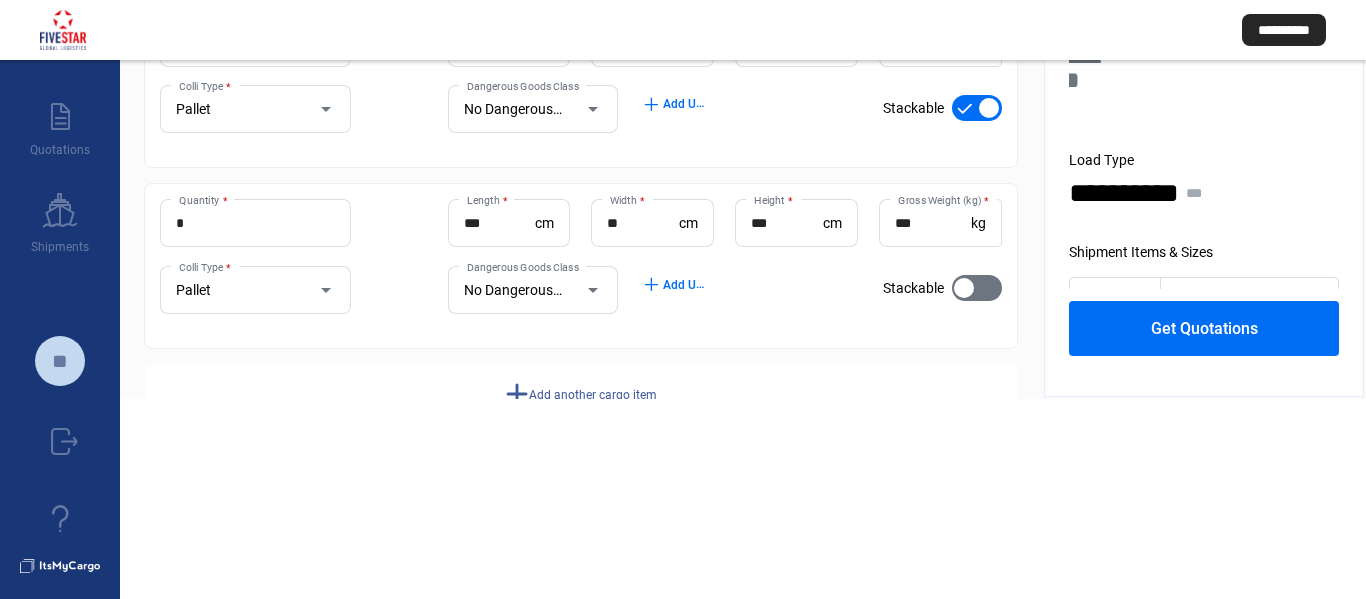 click on "**********" 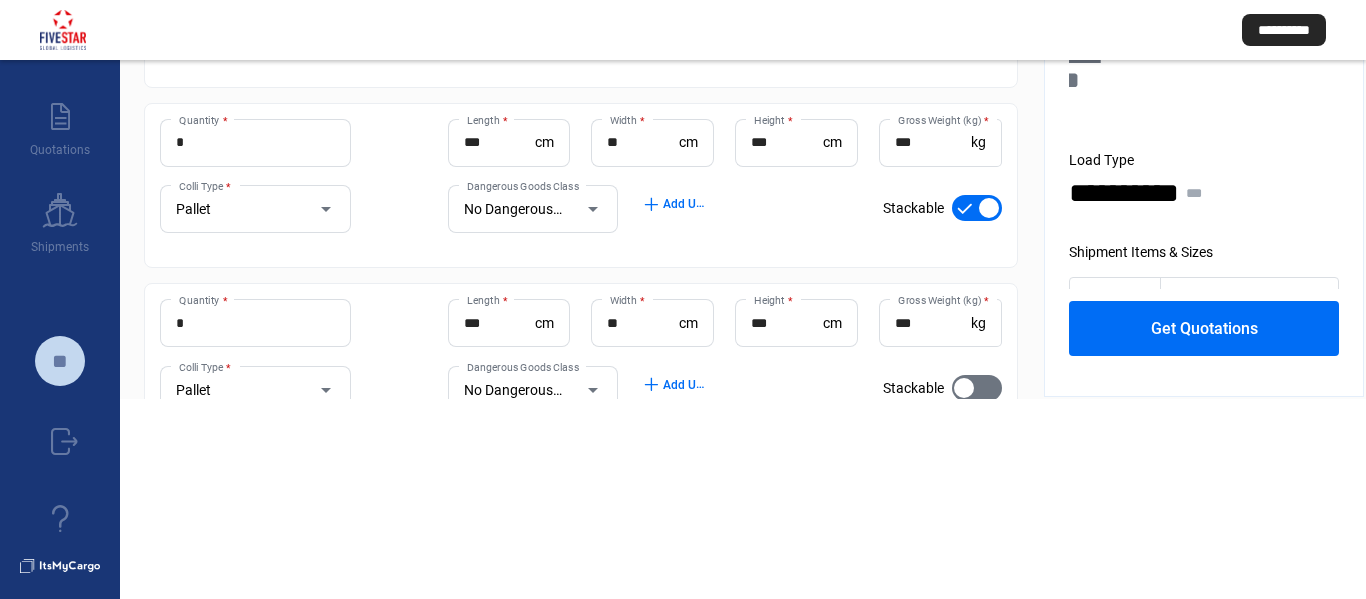 click at bounding box center [977, 208] 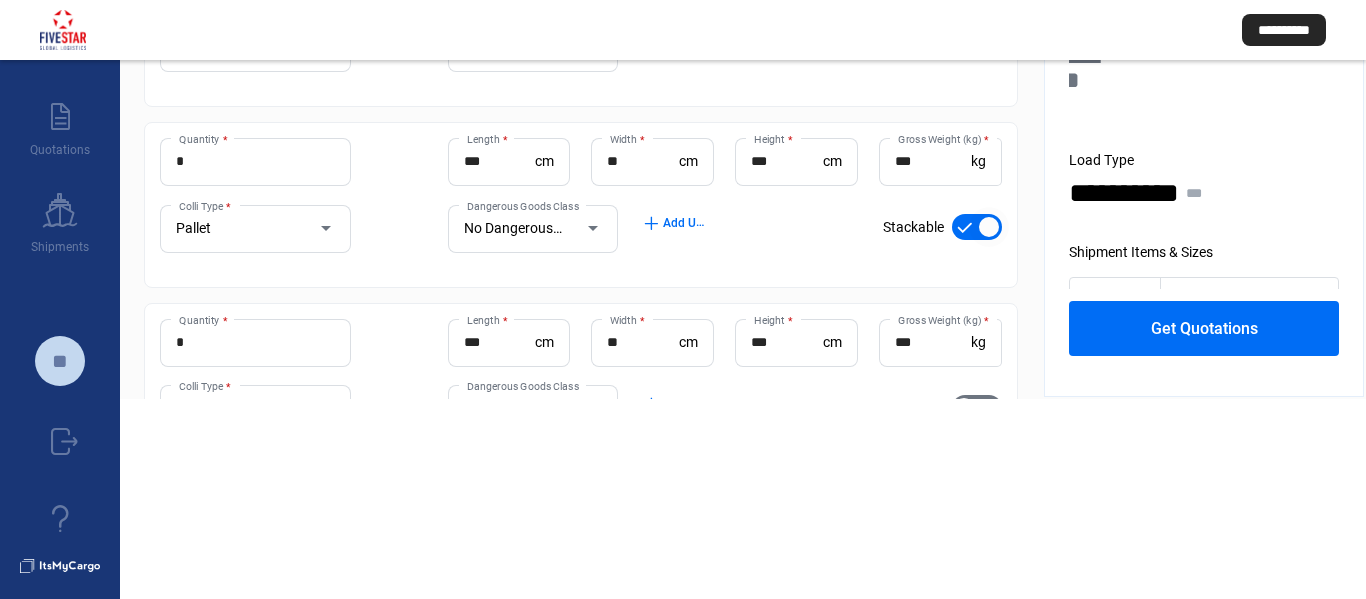 click at bounding box center (989, 227) 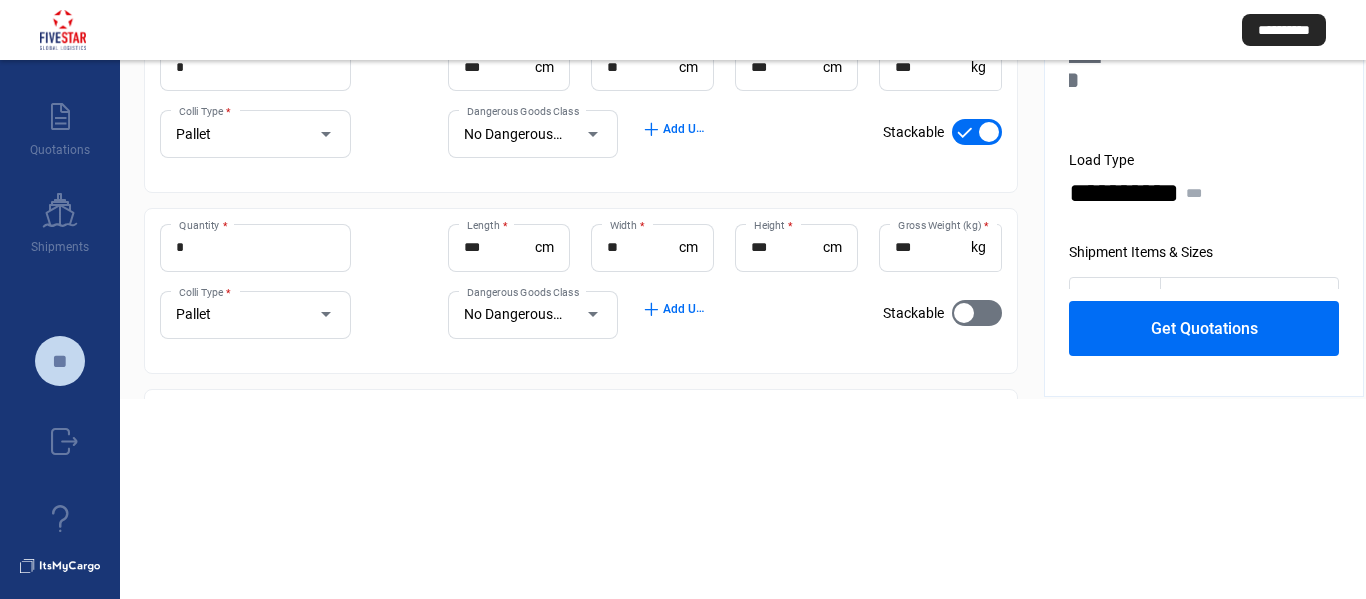 scroll, scrollTop: 200, scrollLeft: 0, axis: vertical 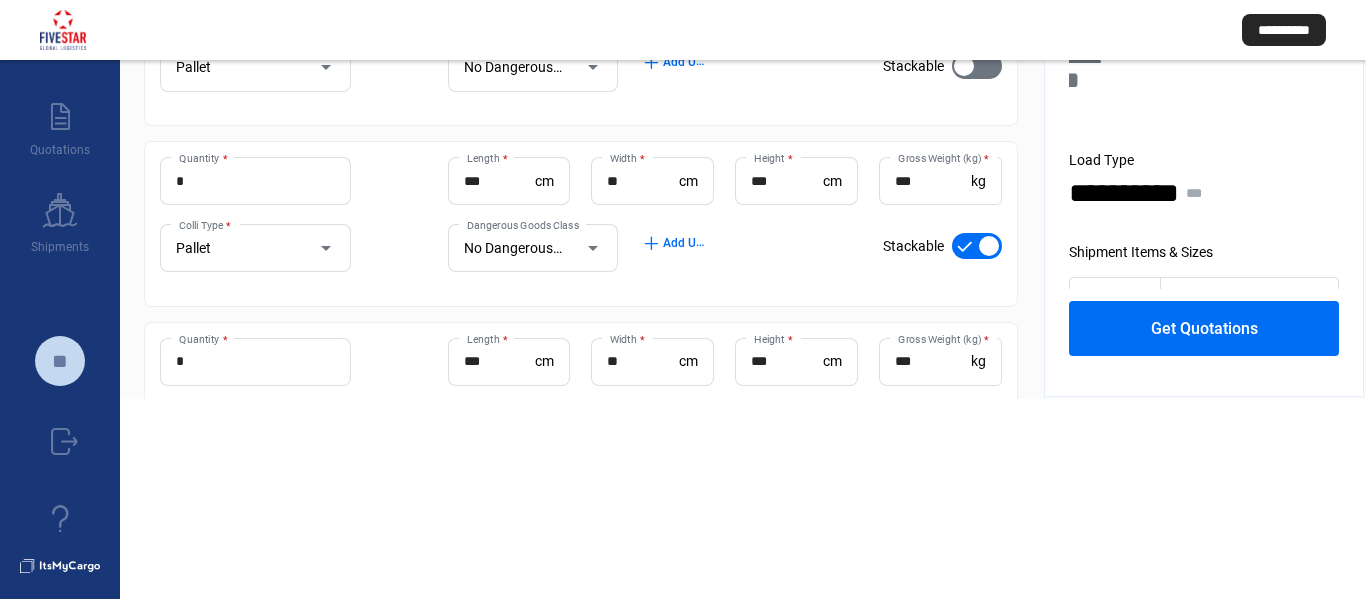 click at bounding box center [989, 246] 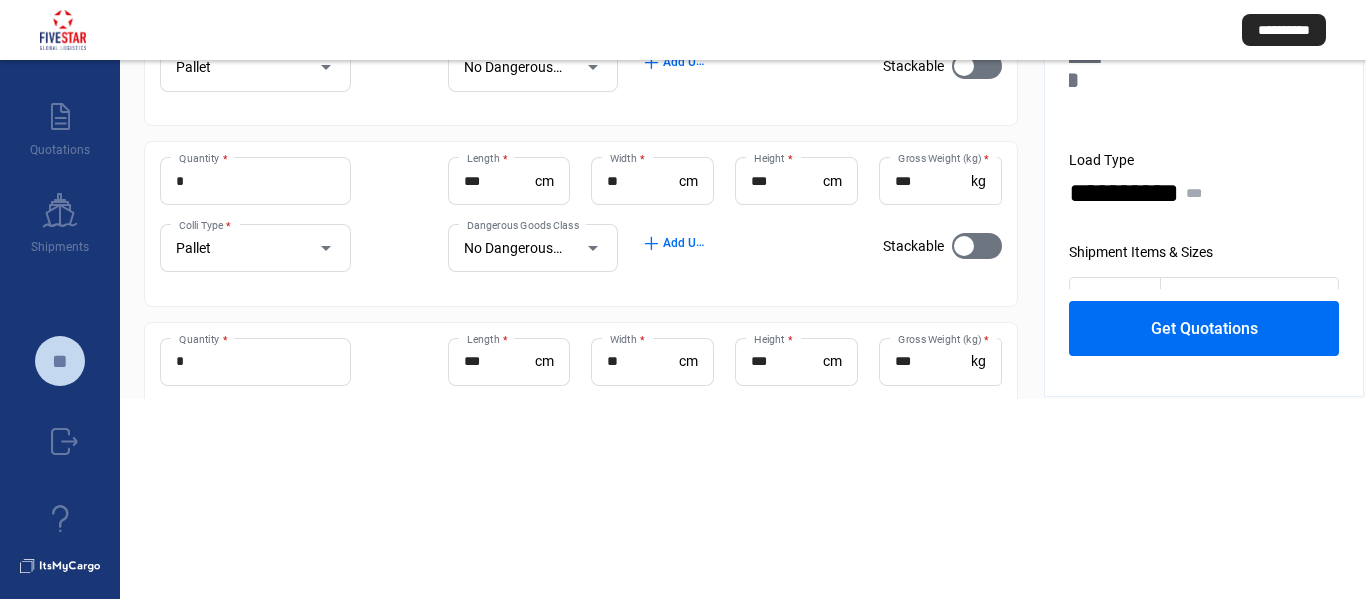 click on "**********" 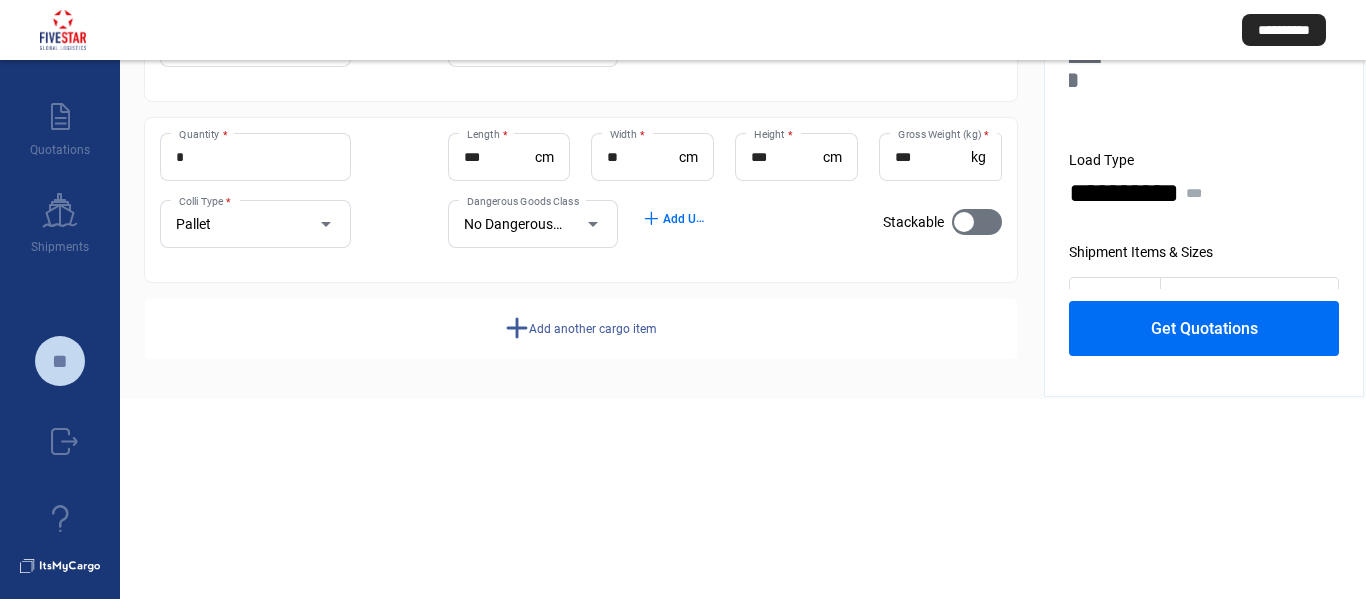 scroll, scrollTop: 767, scrollLeft: 0, axis: vertical 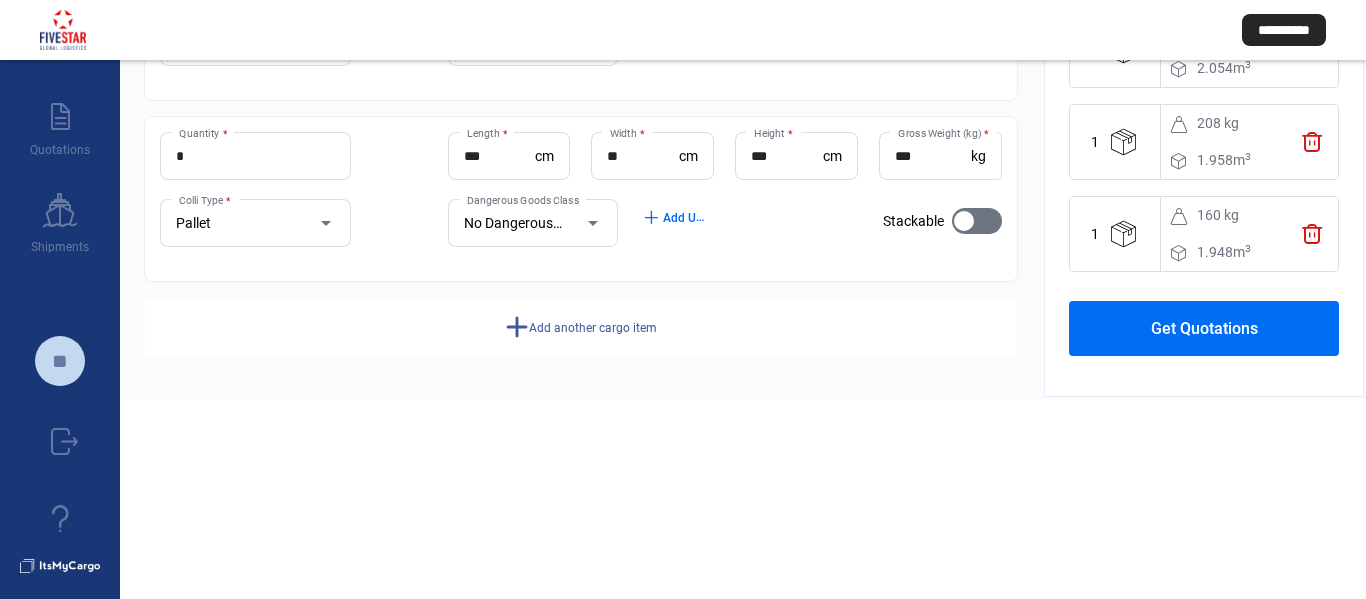 click on "Get Quotations" 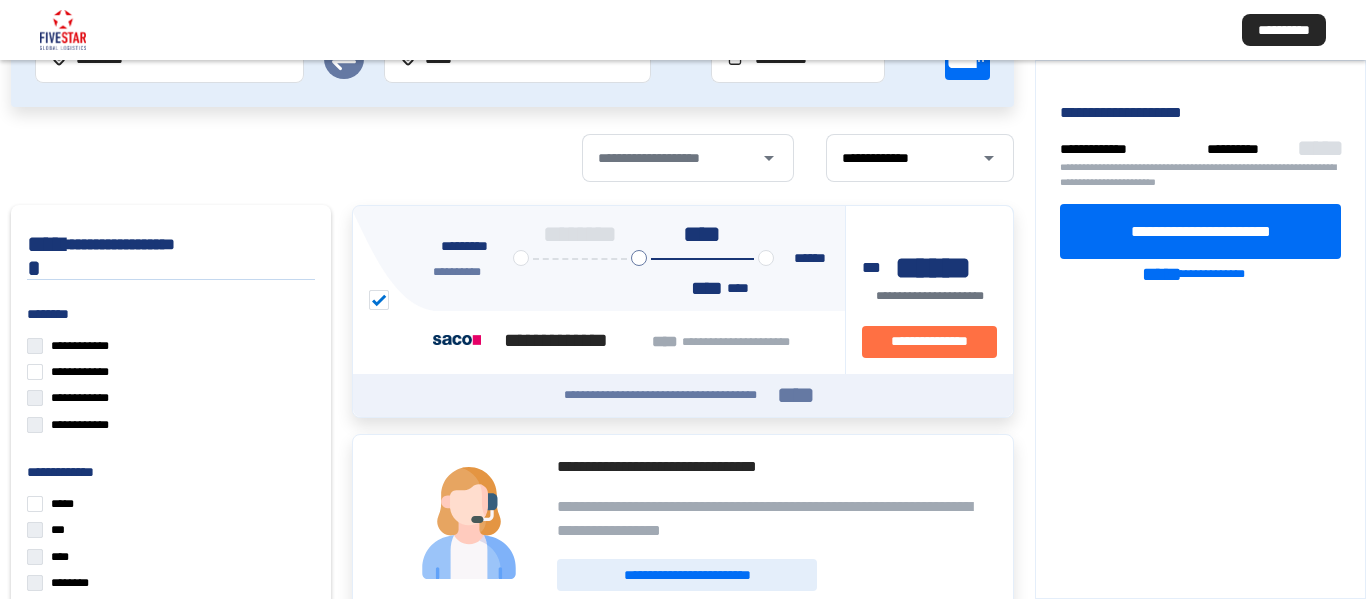 scroll, scrollTop: 0, scrollLeft: 0, axis: both 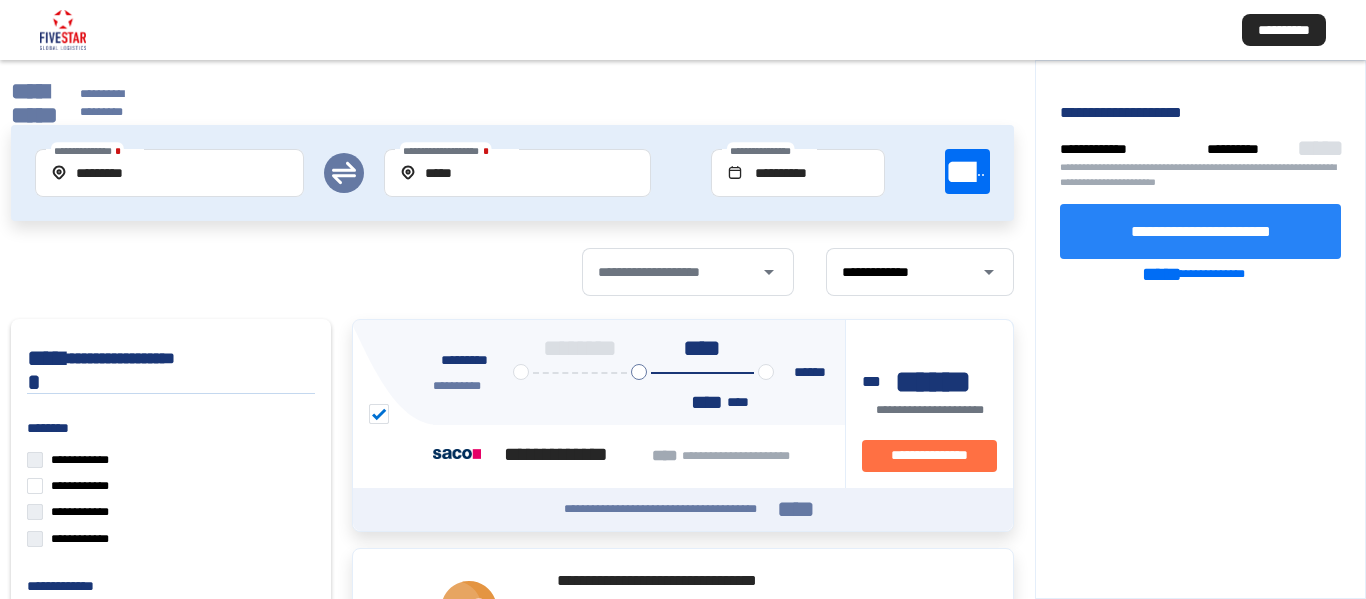 click on "**********" 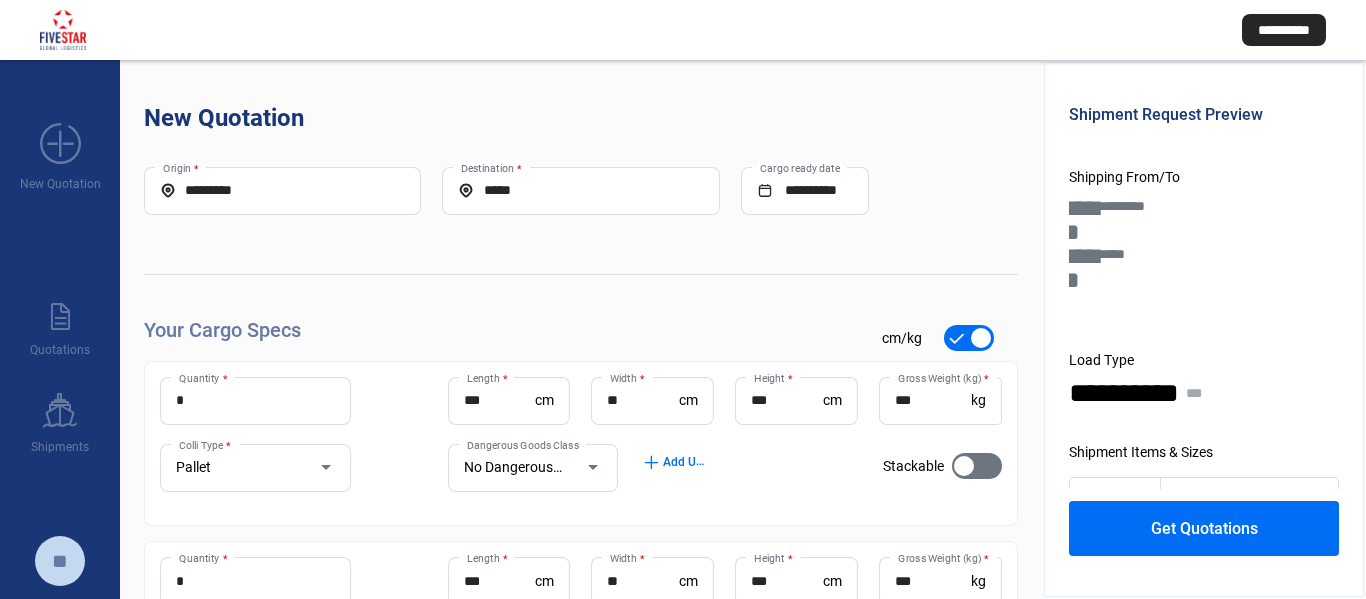 click on "*********" at bounding box center [282, 190] 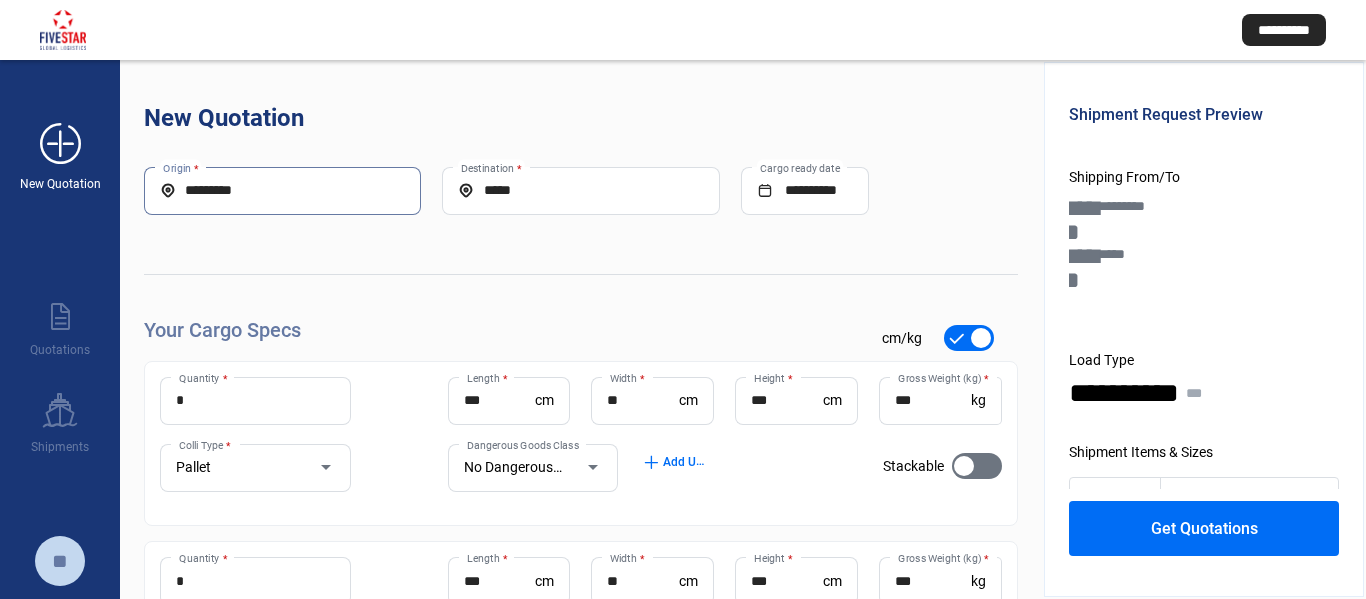 click on "add_new" at bounding box center (60, 144) 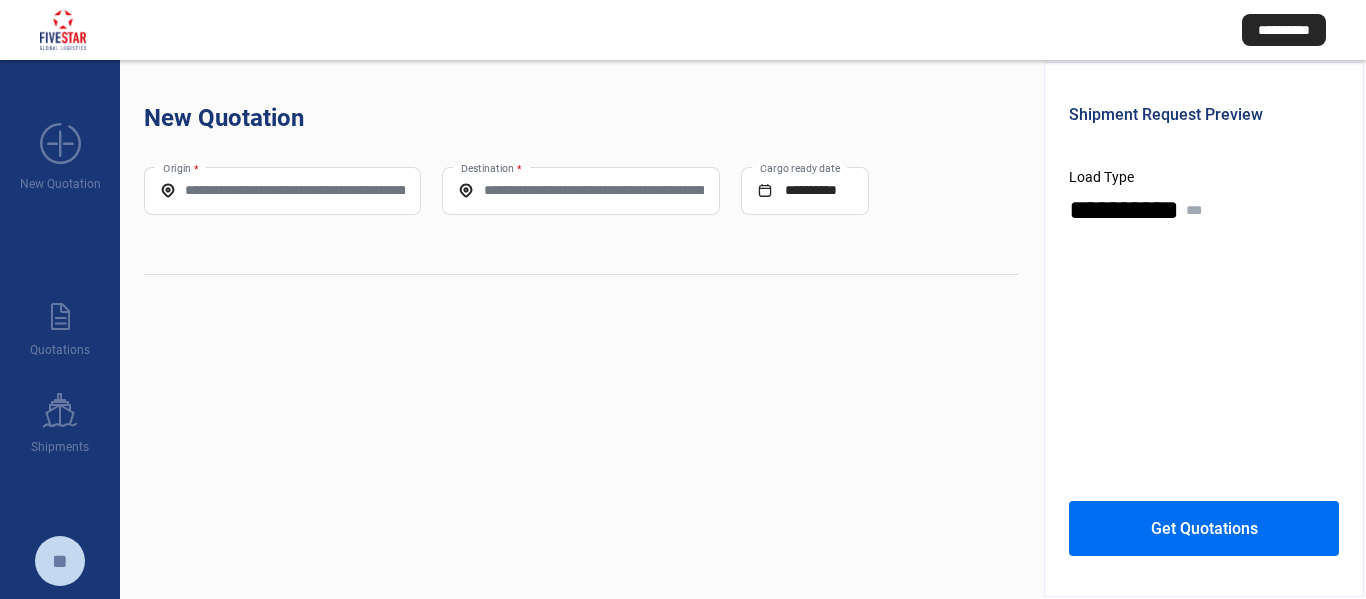click on "New Quotation" 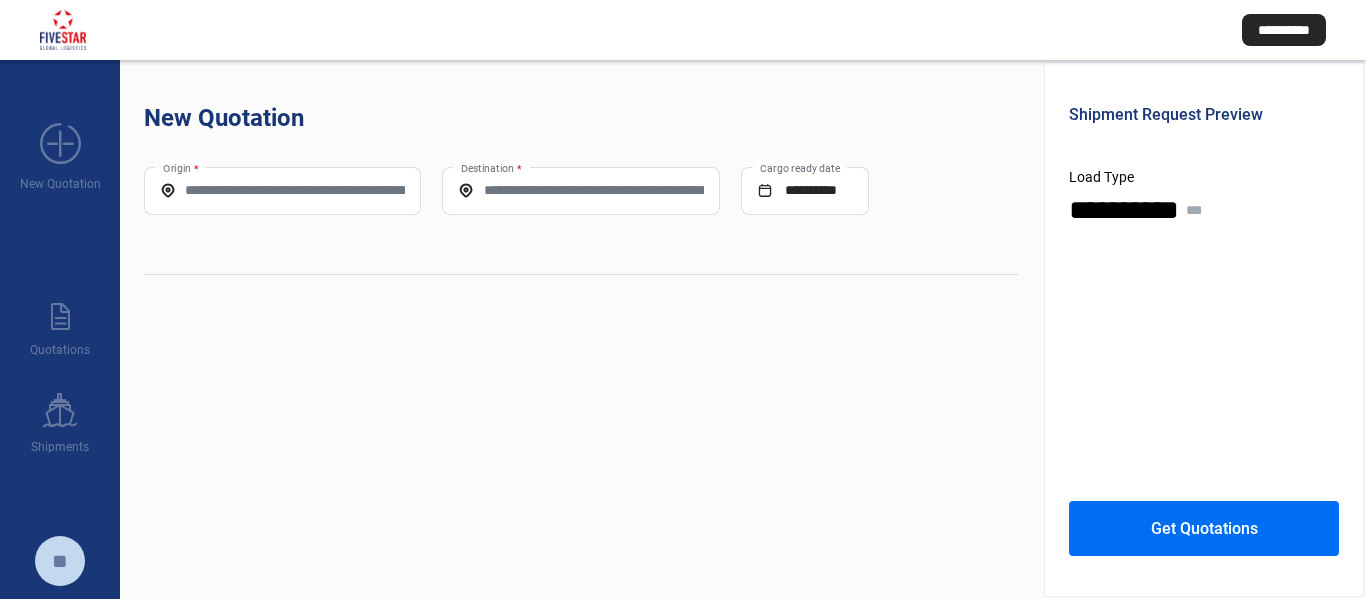 click on "Origin *" at bounding box center [282, 190] 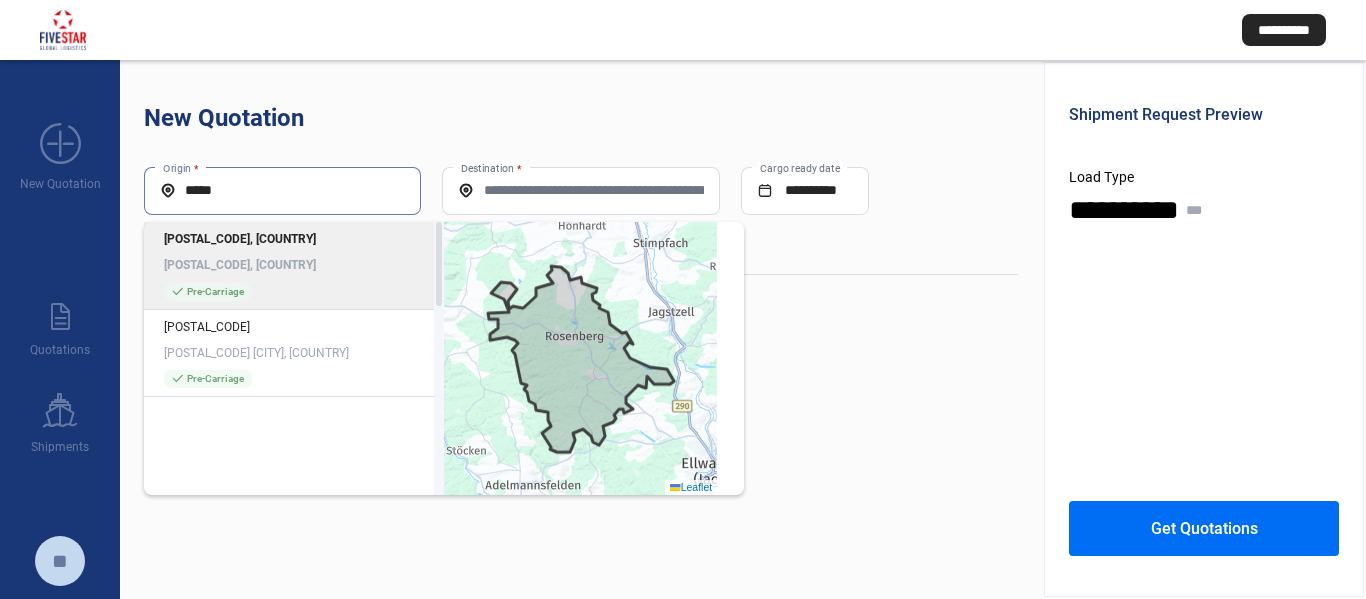 click on "[POSTAL_CODE], [COUNTRY]" 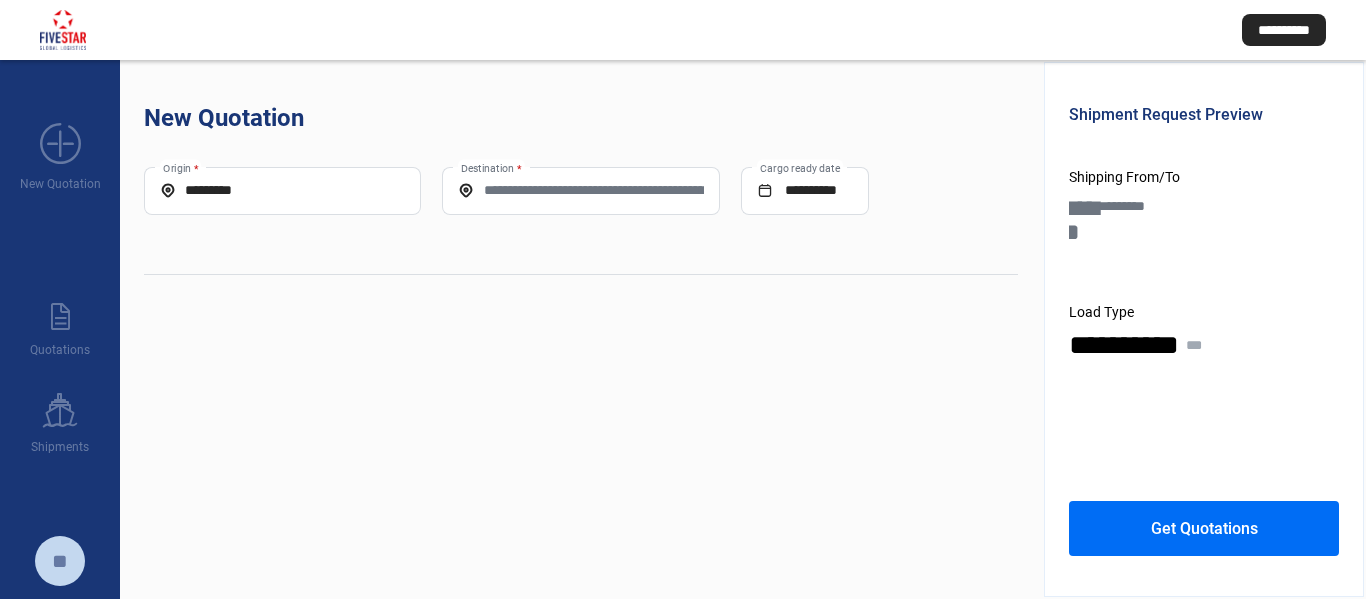 click on "Destination *" at bounding box center (580, 190) 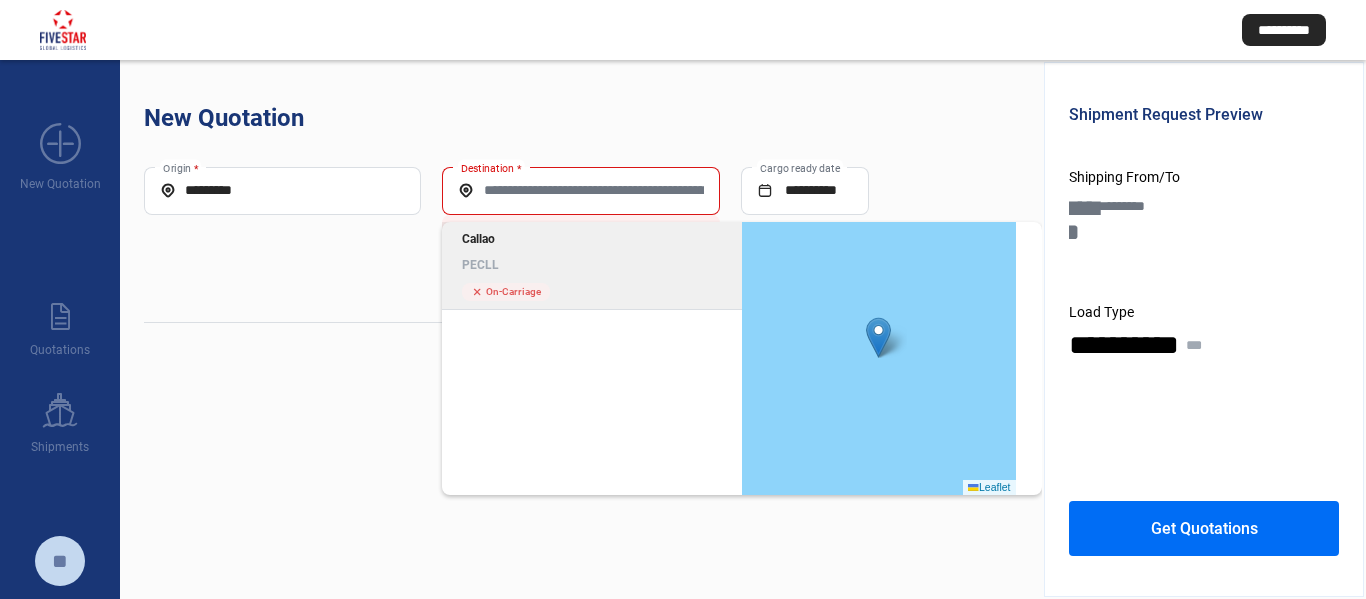 click on "Callao" 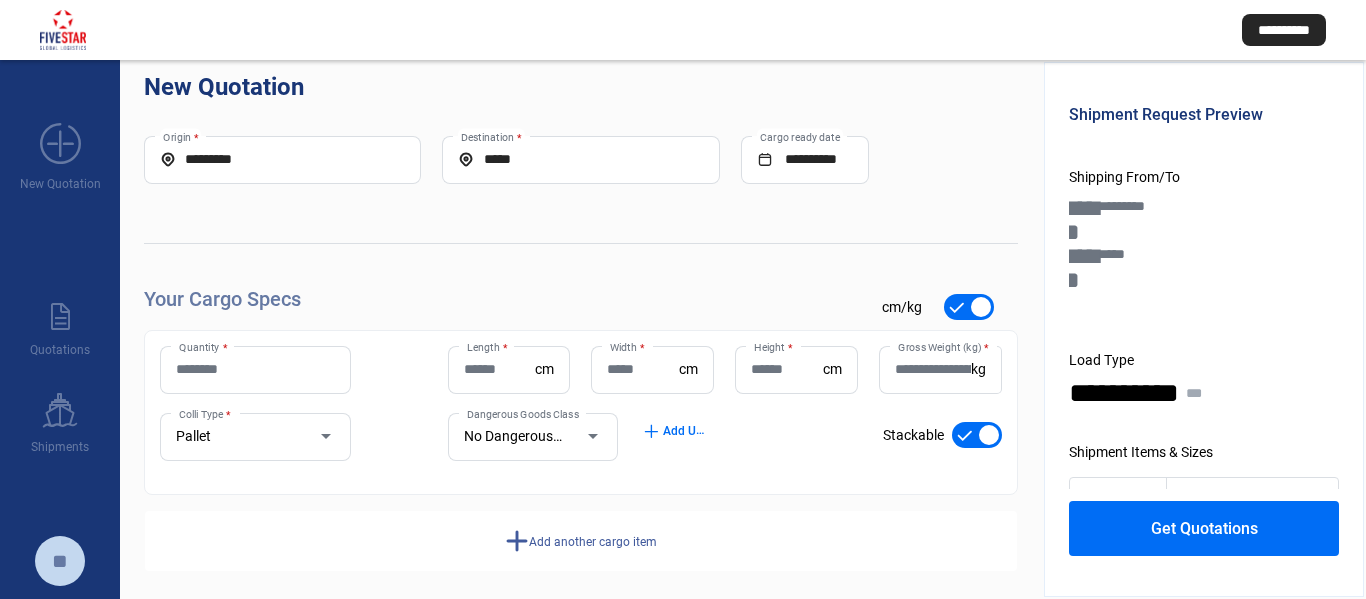 scroll, scrollTop: 44, scrollLeft: 0, axis: vertical 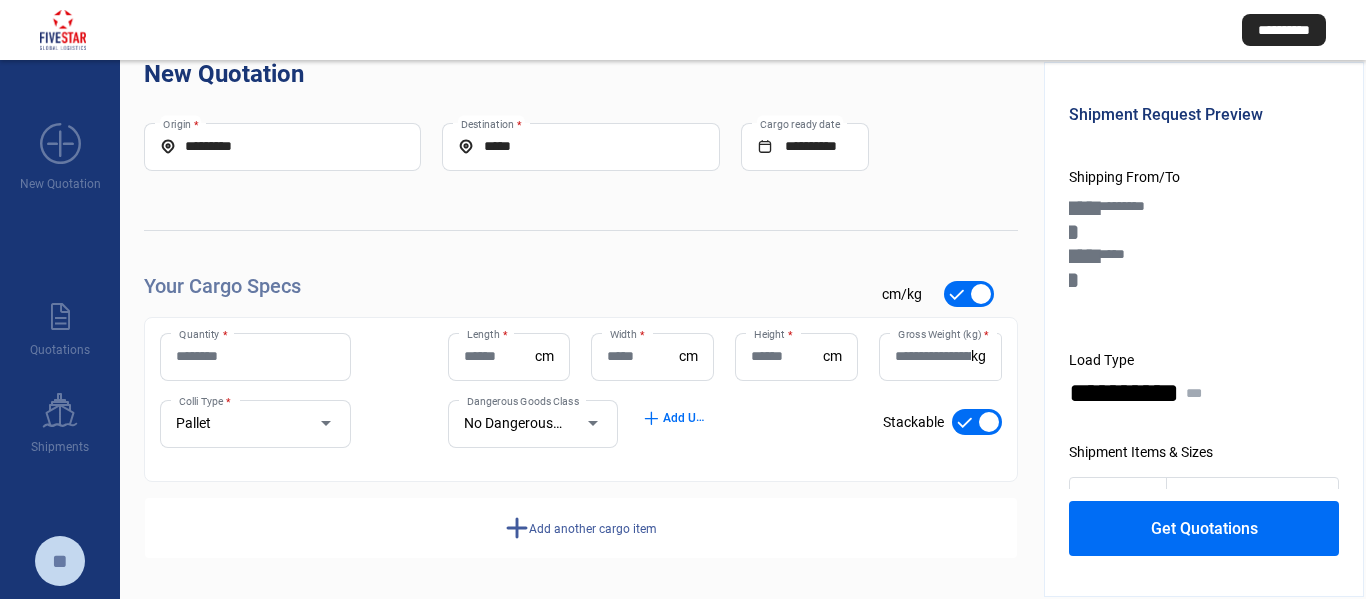 click on "Quantity *" 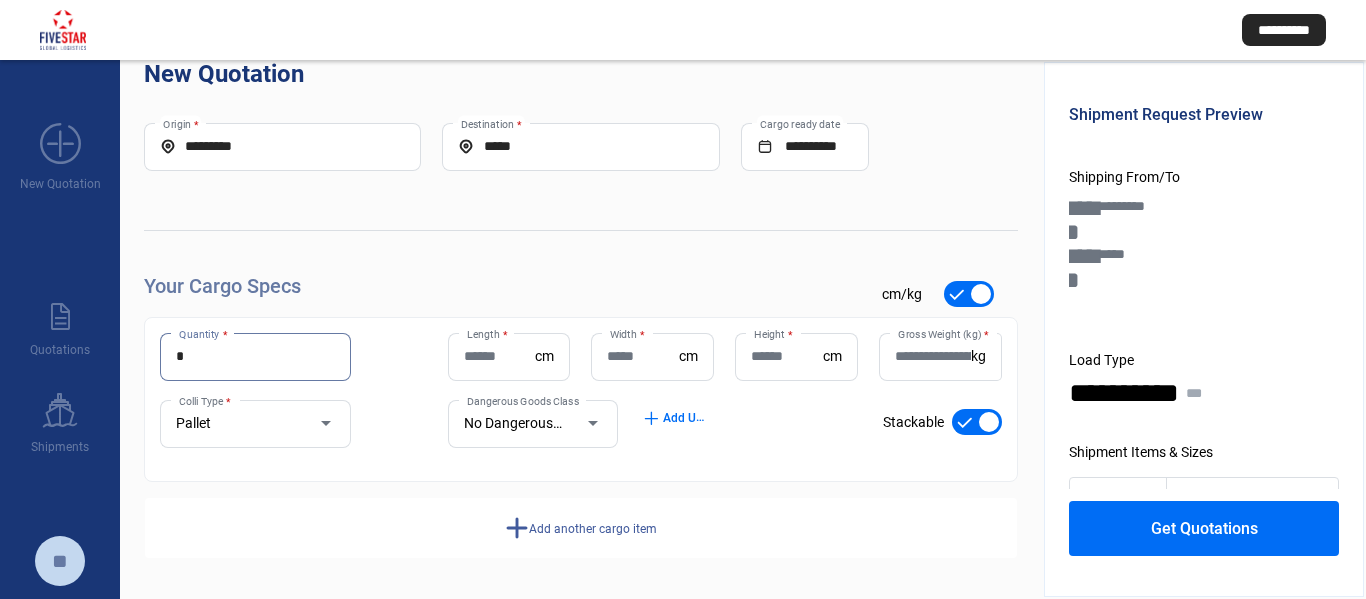 type on "*" 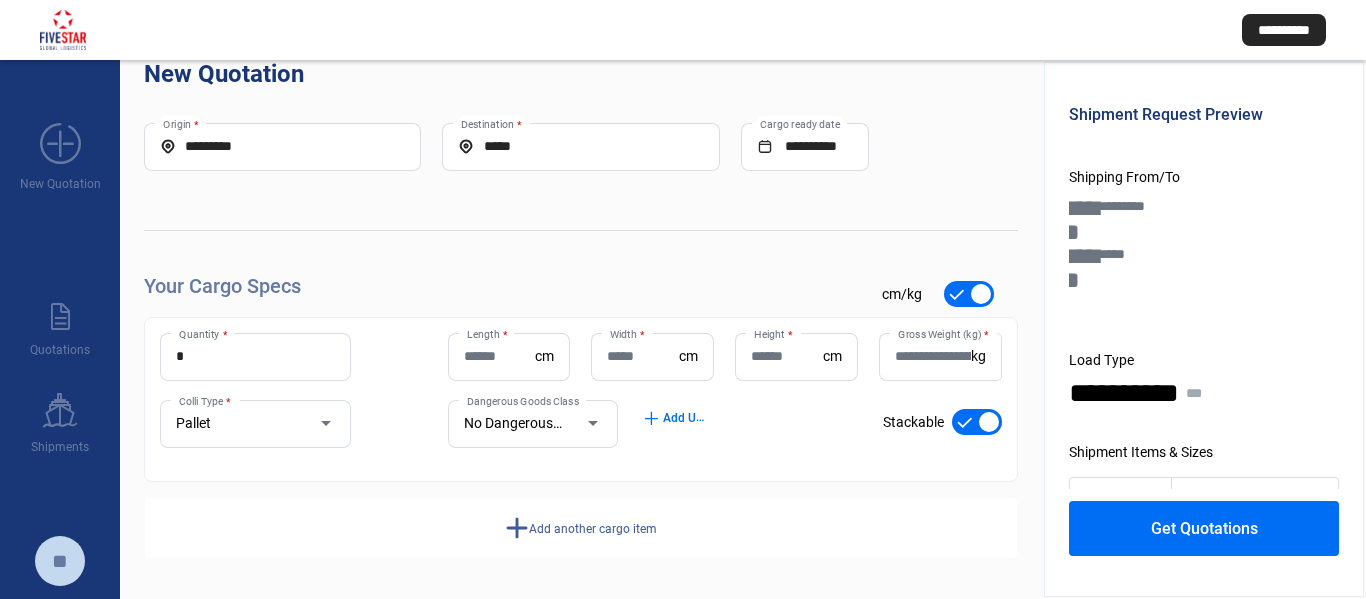 click on "Length  *" 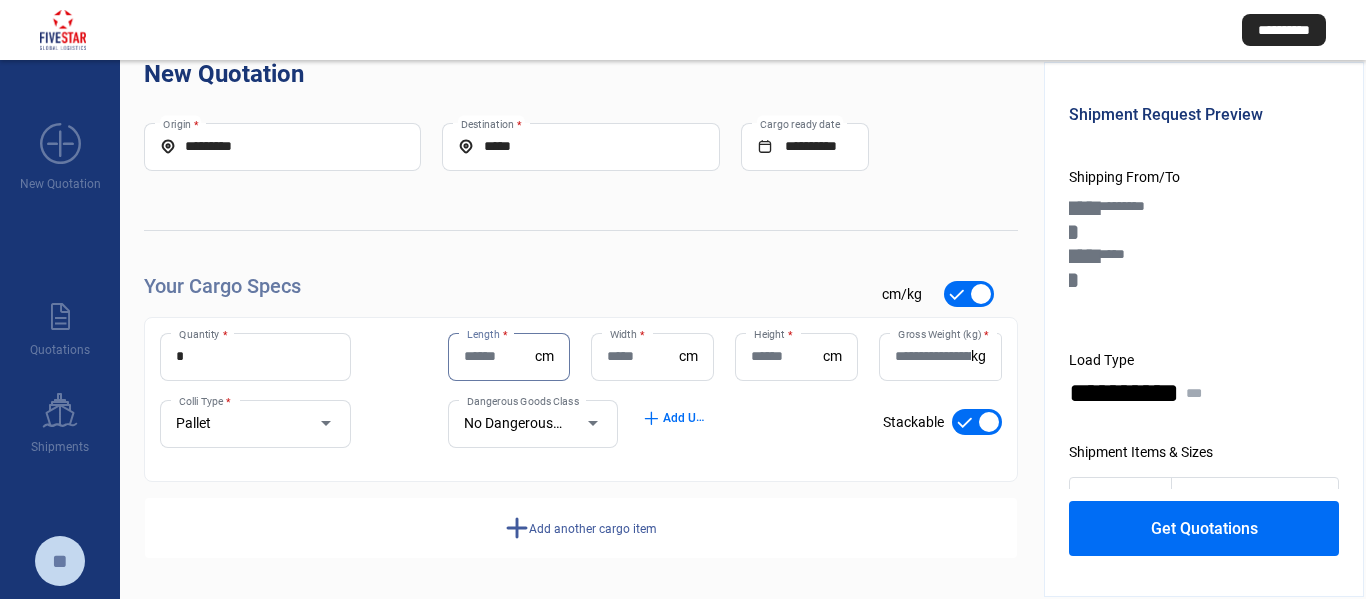 click on "Length  *" at bounding box center [500, 356] 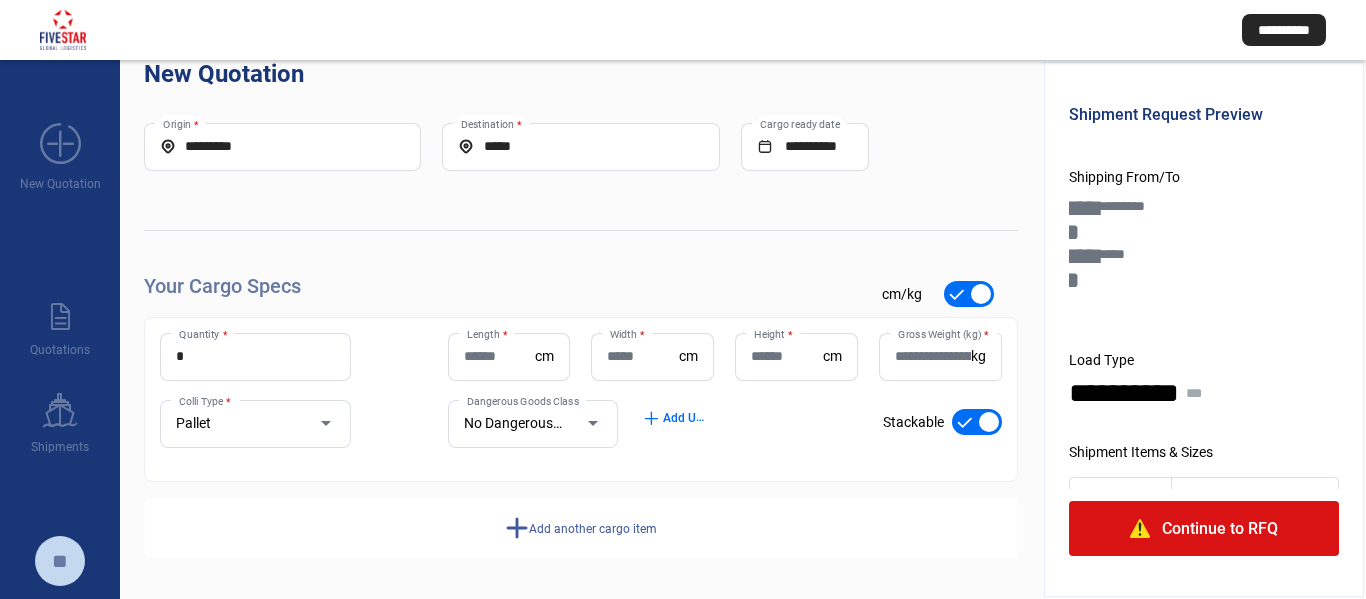 drag, startPoint x: 195, startPoint y: 347, endPoint x: 144, endPoint y: 348, distance: 51.009804 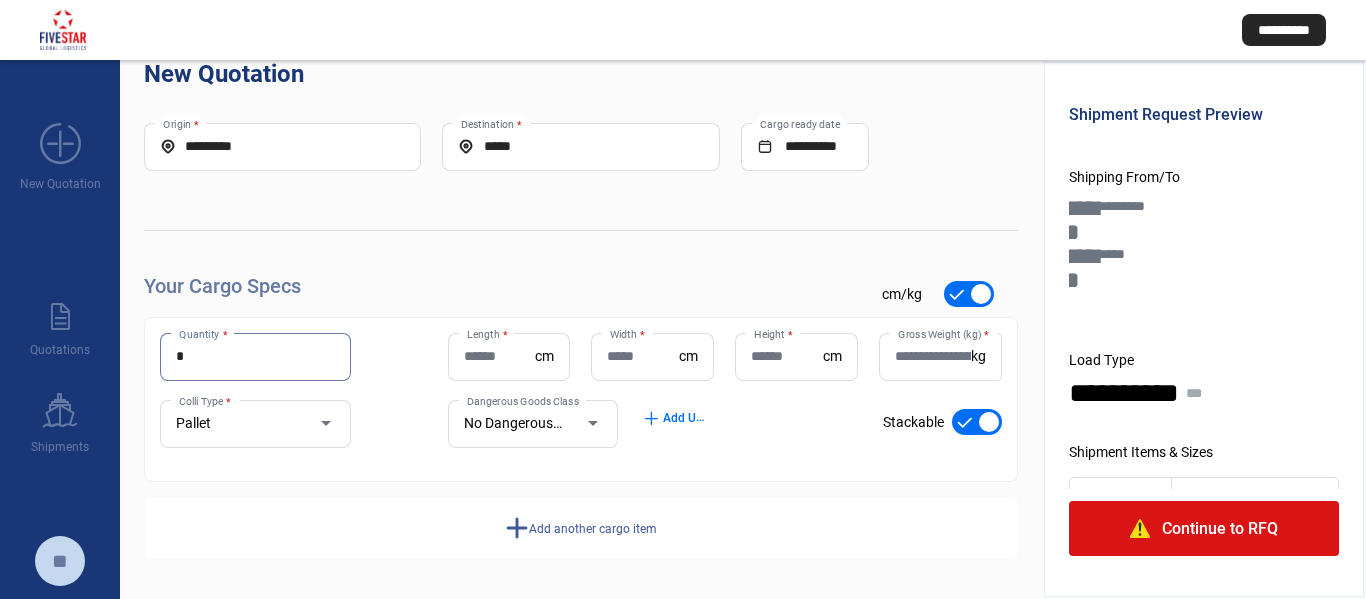 drag, startPoint x: 189, startPoint y: 361, endPoint x: 160, endPoint y: 363, distance: 29.068884 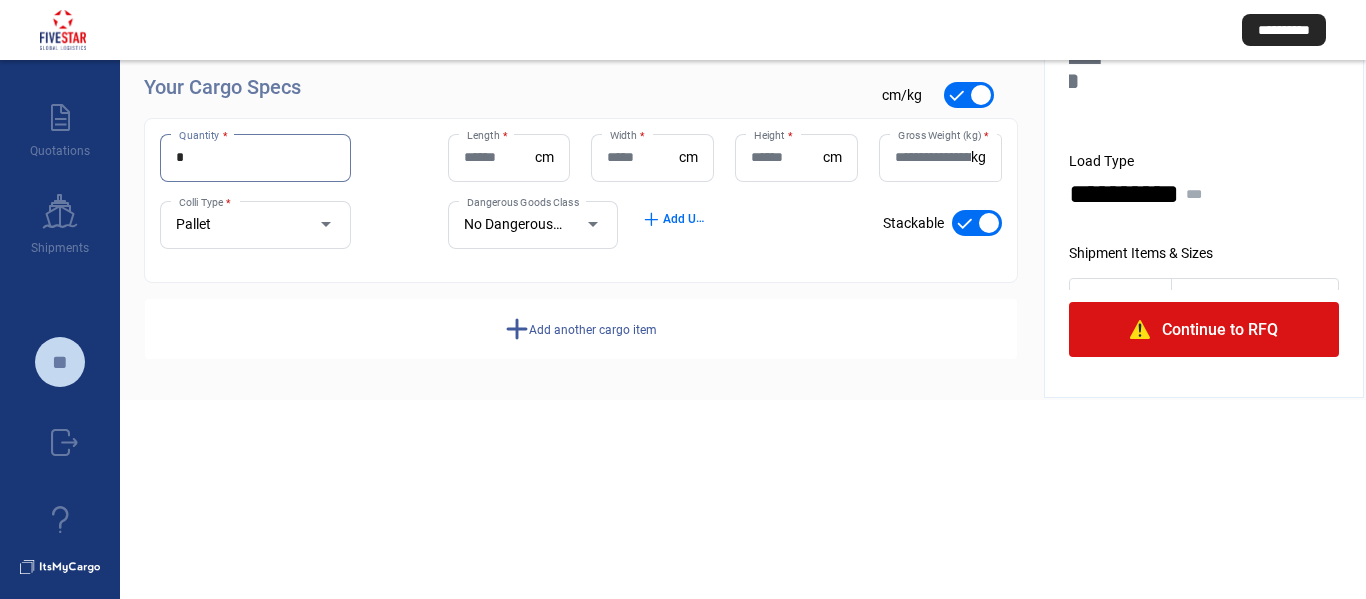scroll, scrollTop: 200, scrollLeft: 0, axis: vertical 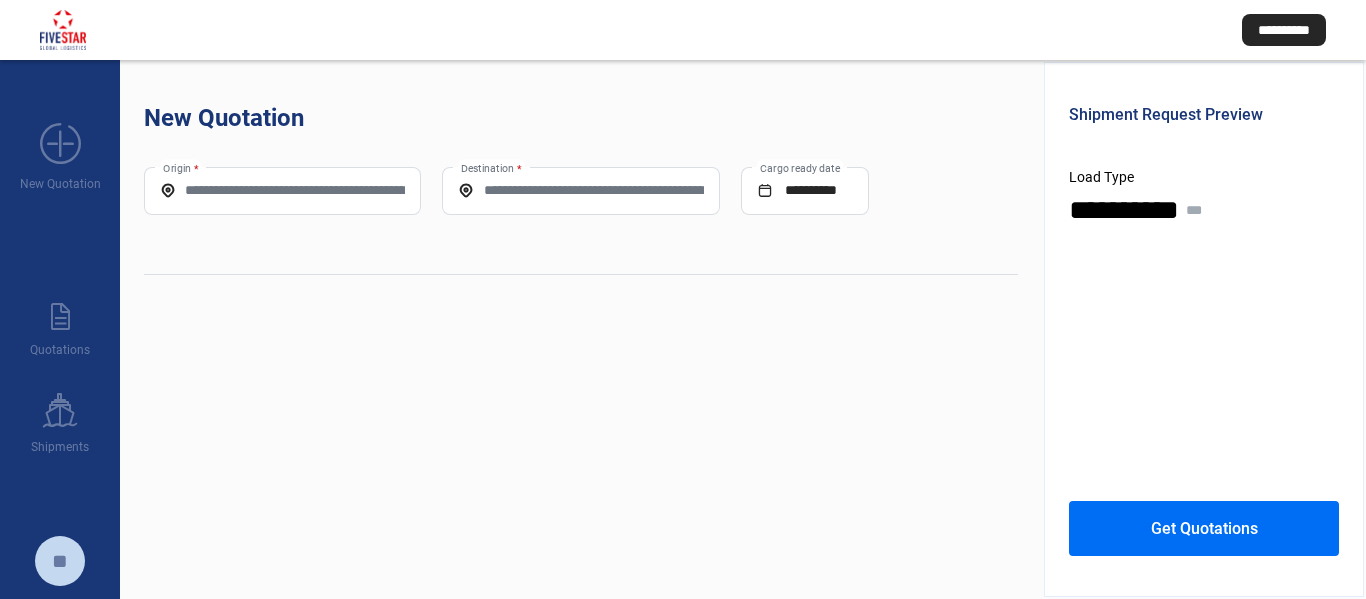 click on "Origin *" 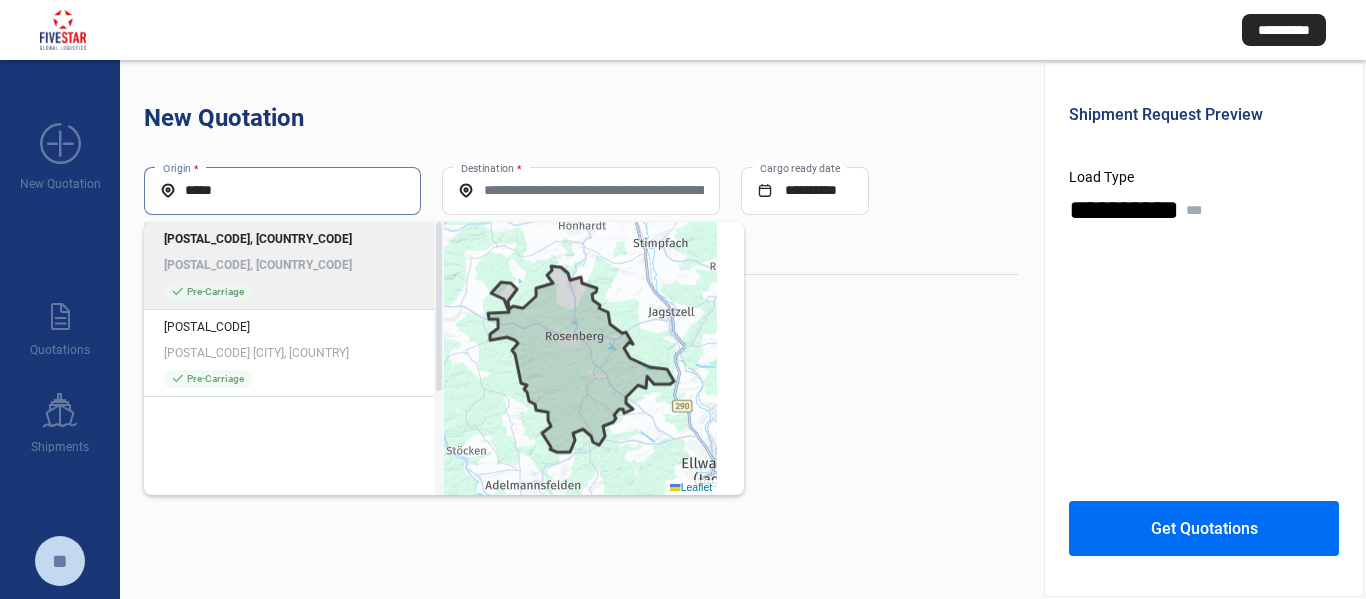 click on "[POSTAL_CODE], [COUNTRY_CODE]" 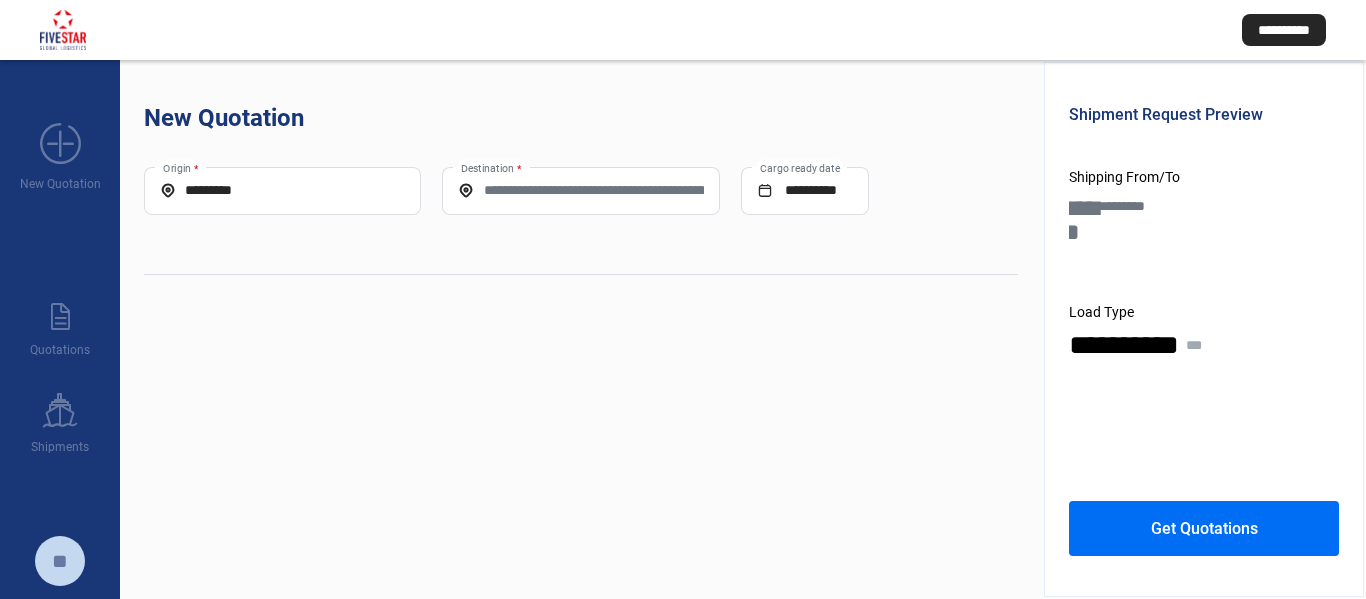 click on "Destination *" at bounding box center (580, 190) 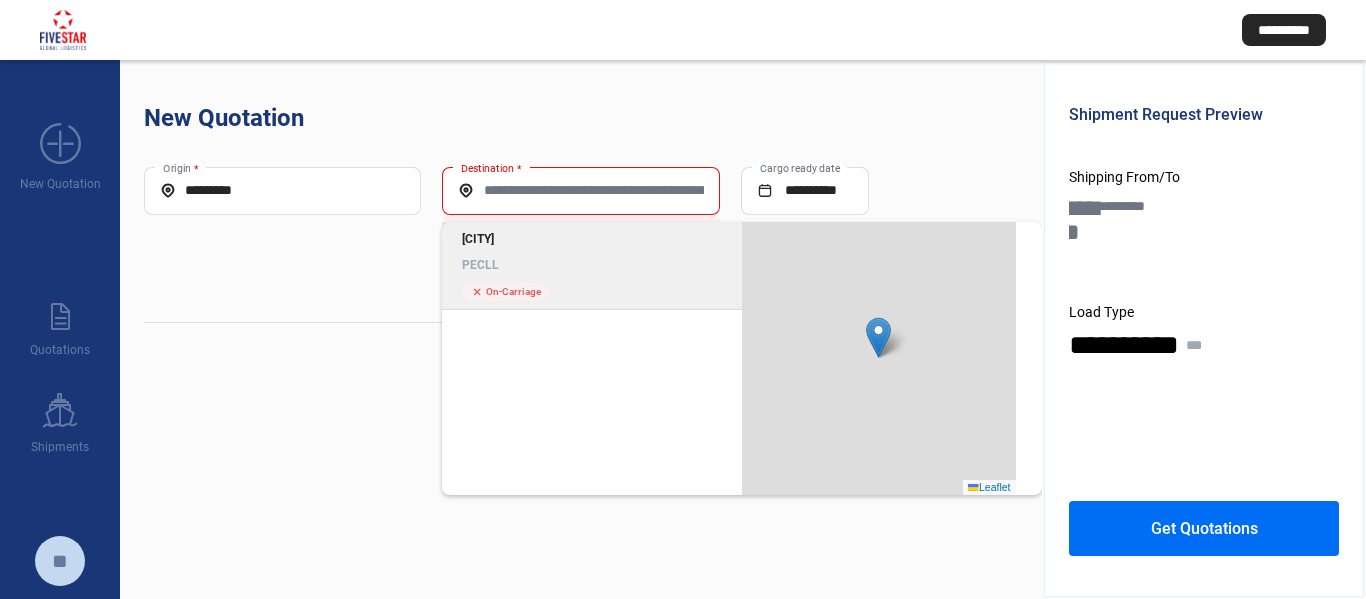 click on "Callao" 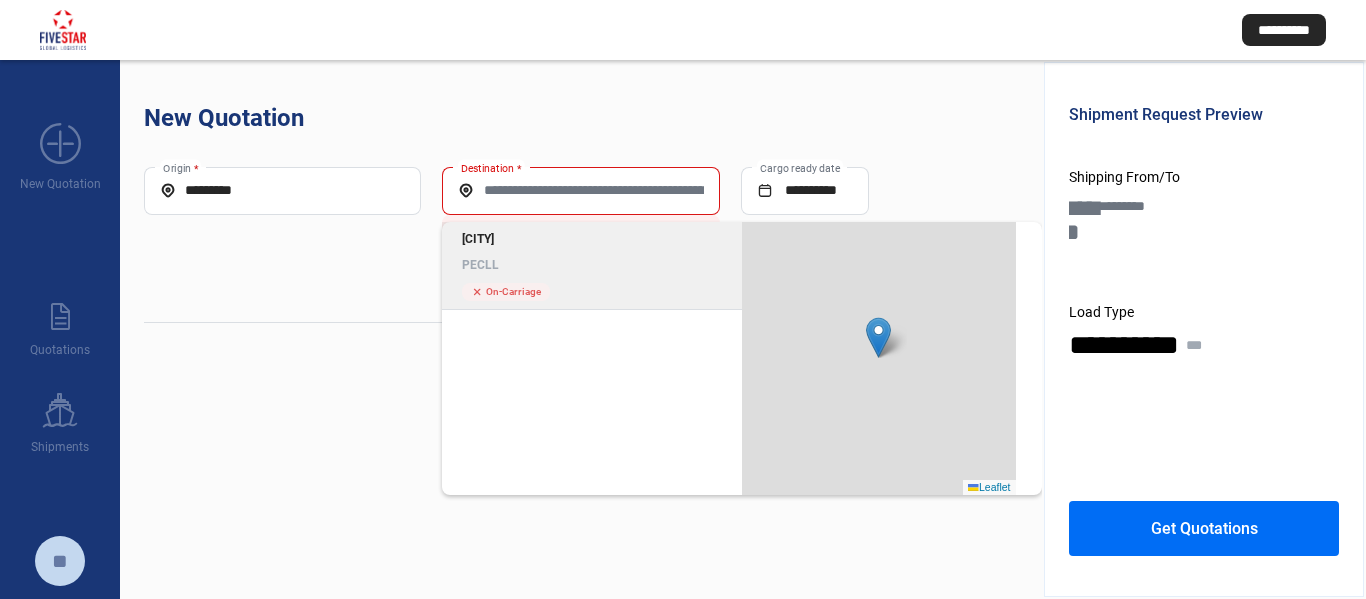 type on "*****" 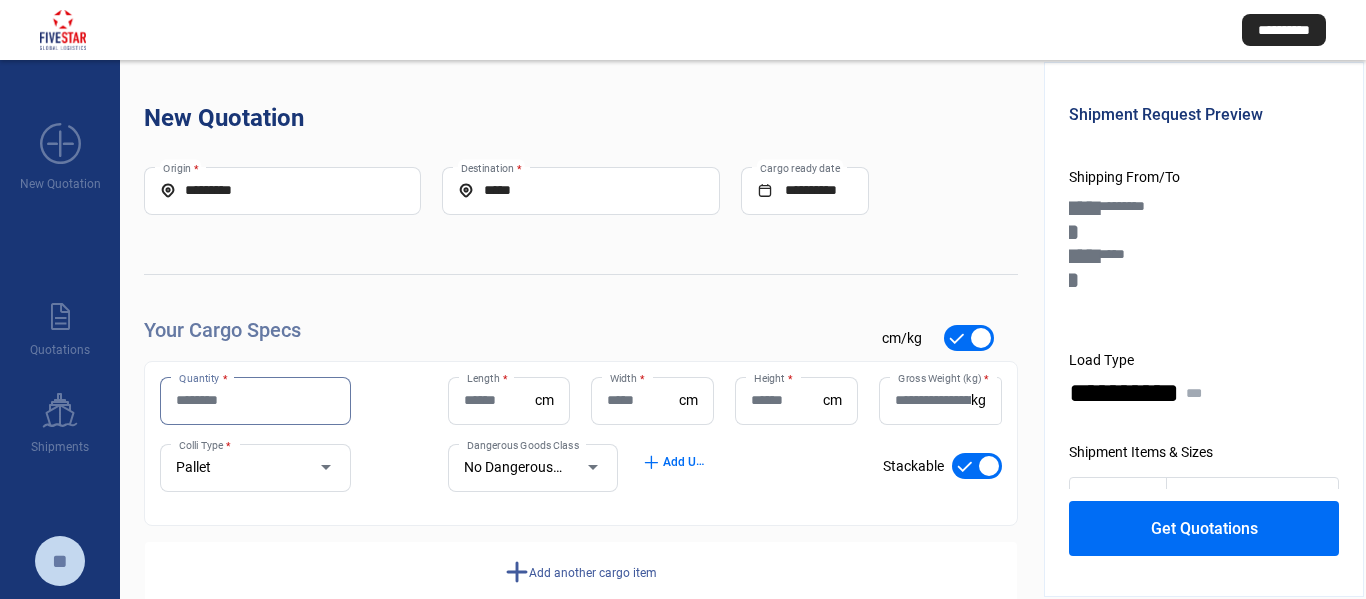 click on "Quantity *" at bounding box center (255, 400) 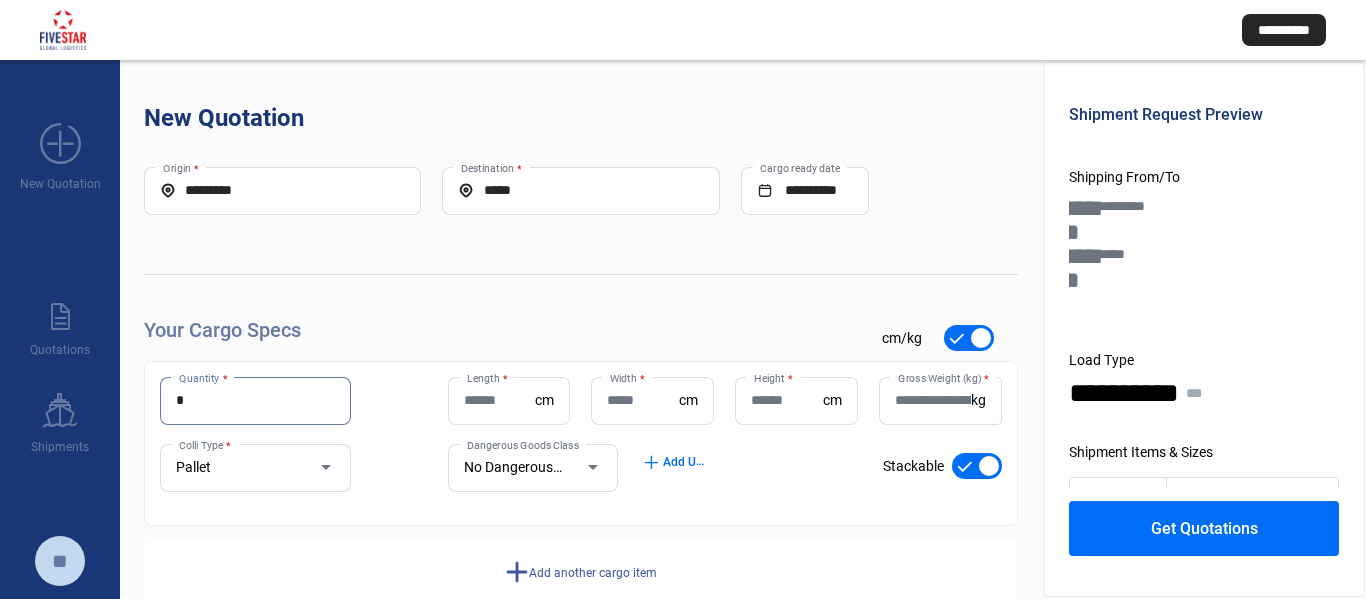 type on "*" 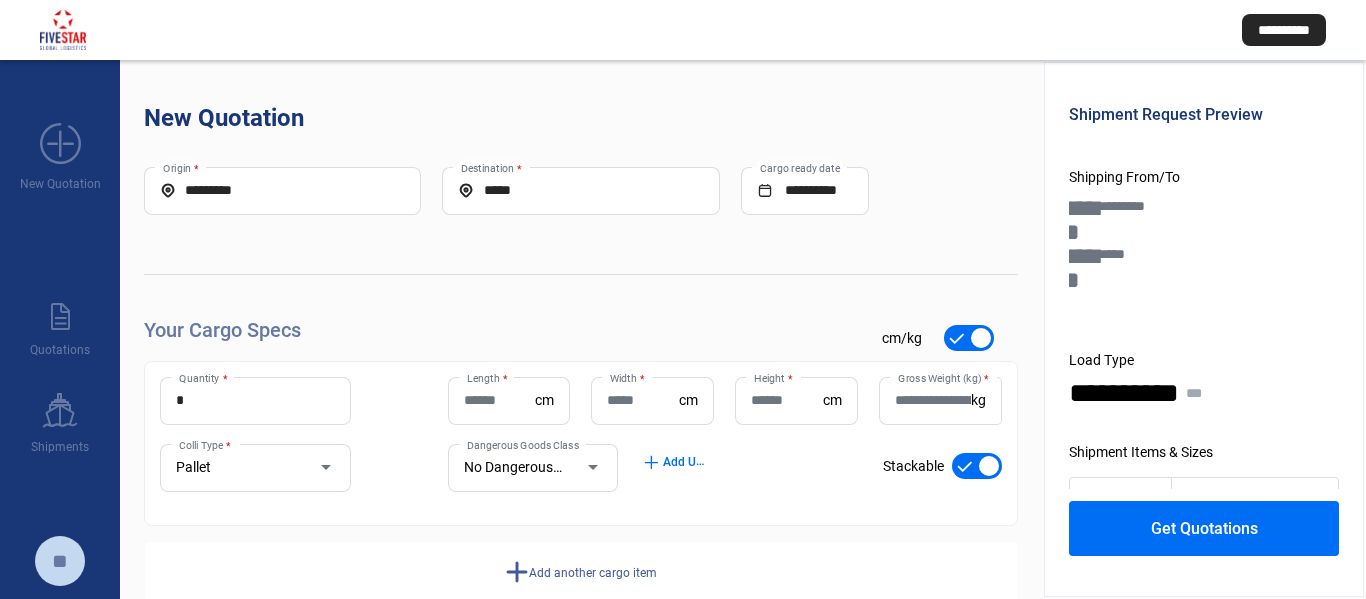click on "Your Cargo Specs check_mark      cm/kg" 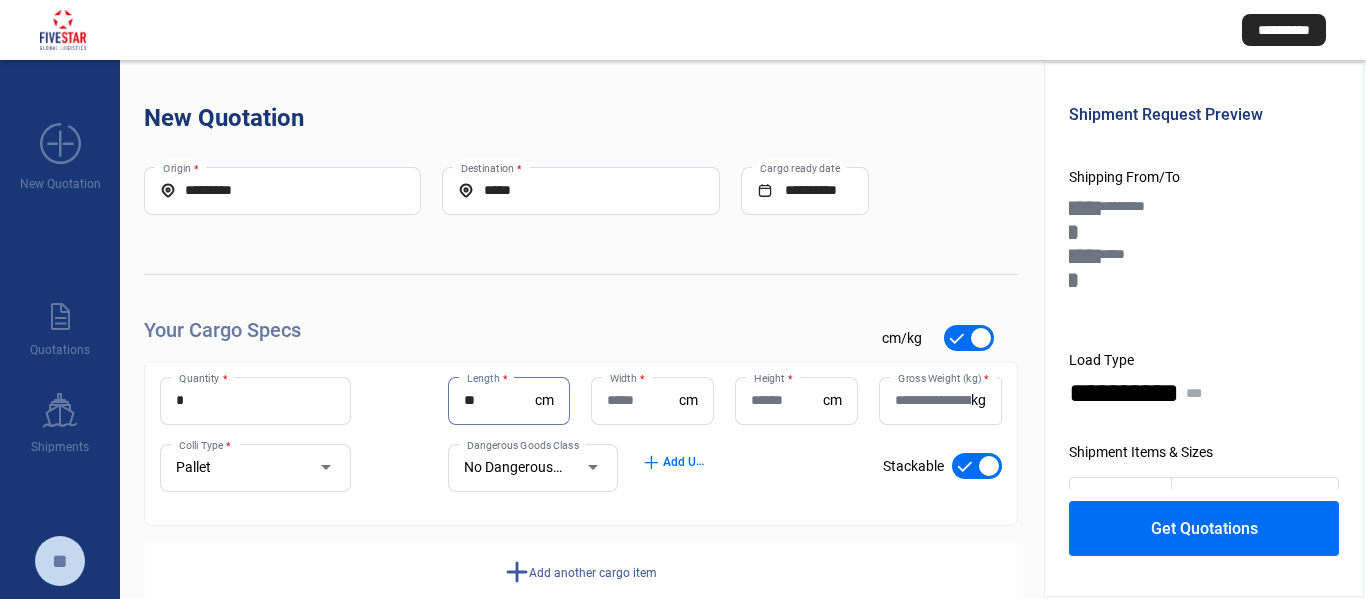 type on "**" 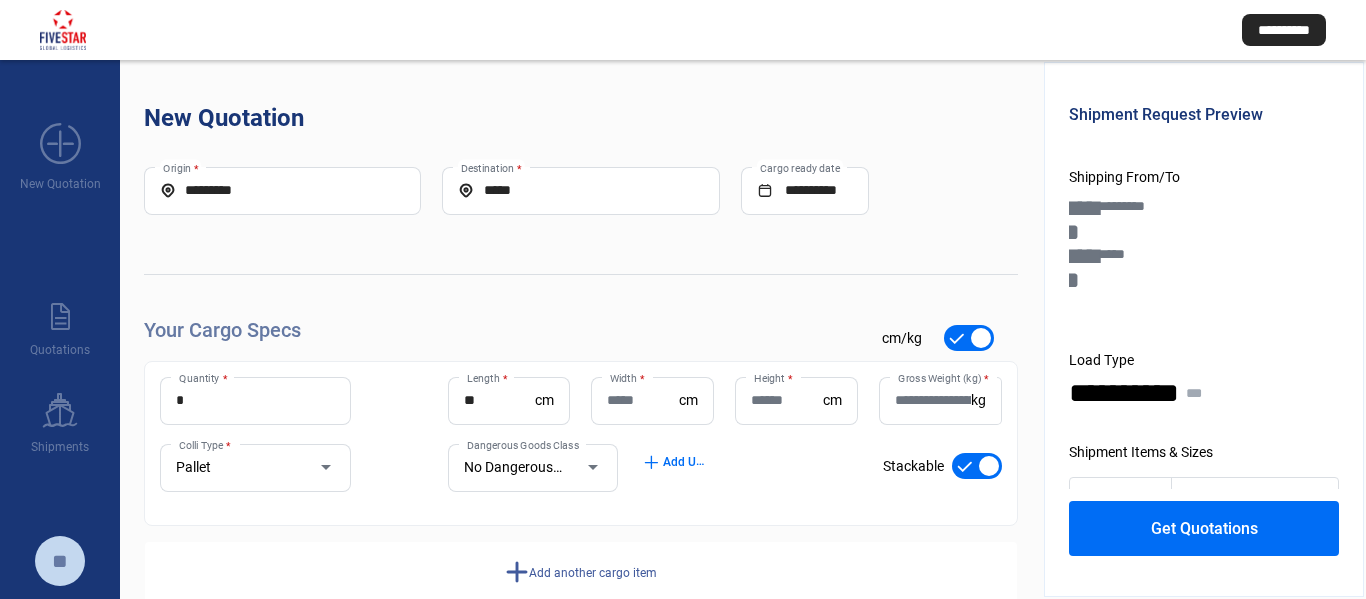 click on "Width  * cm" 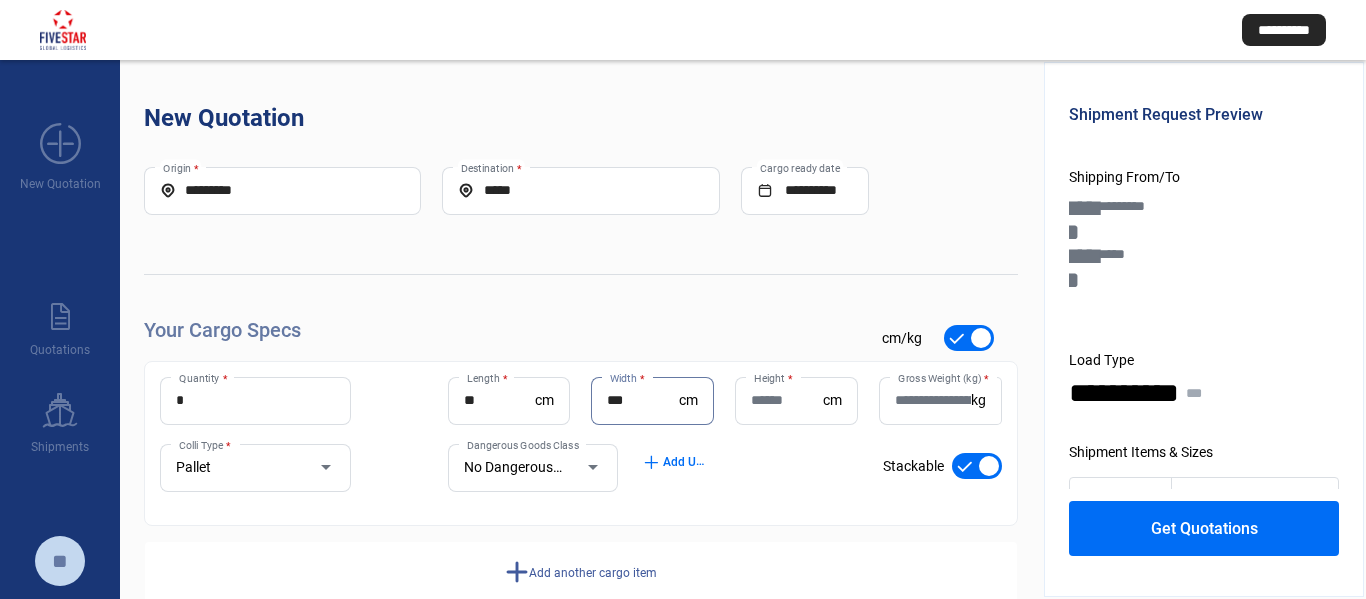 type on "***" 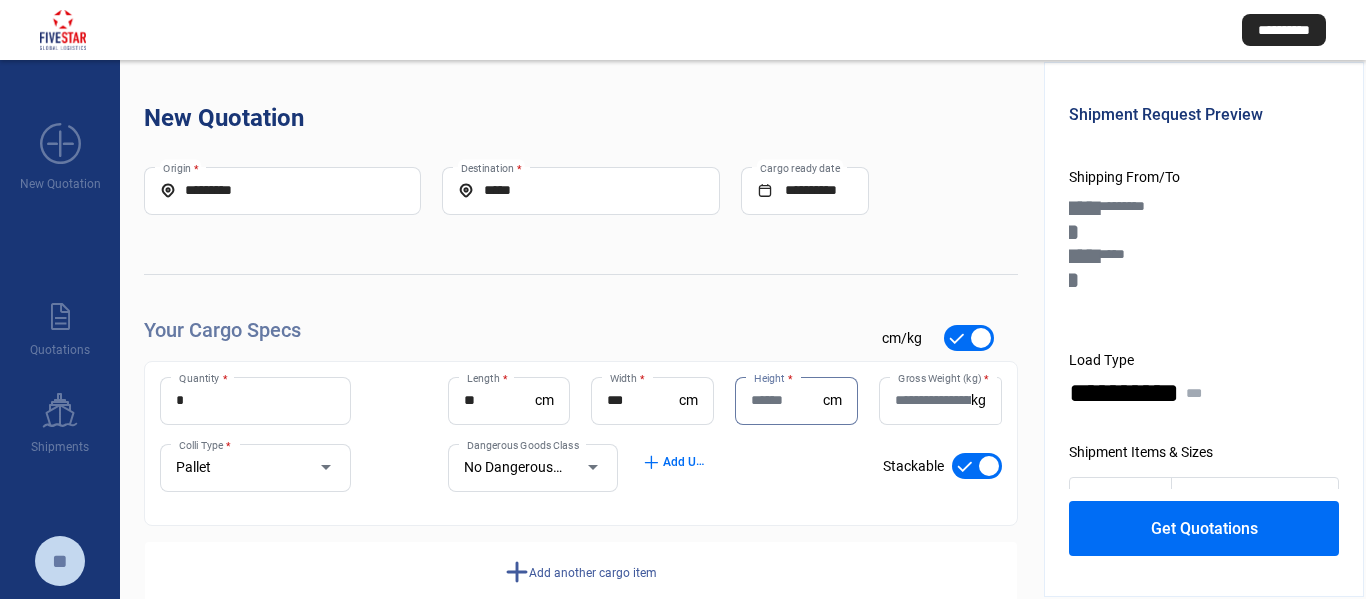 click on "Height  *" at bounding box center [787, 400] 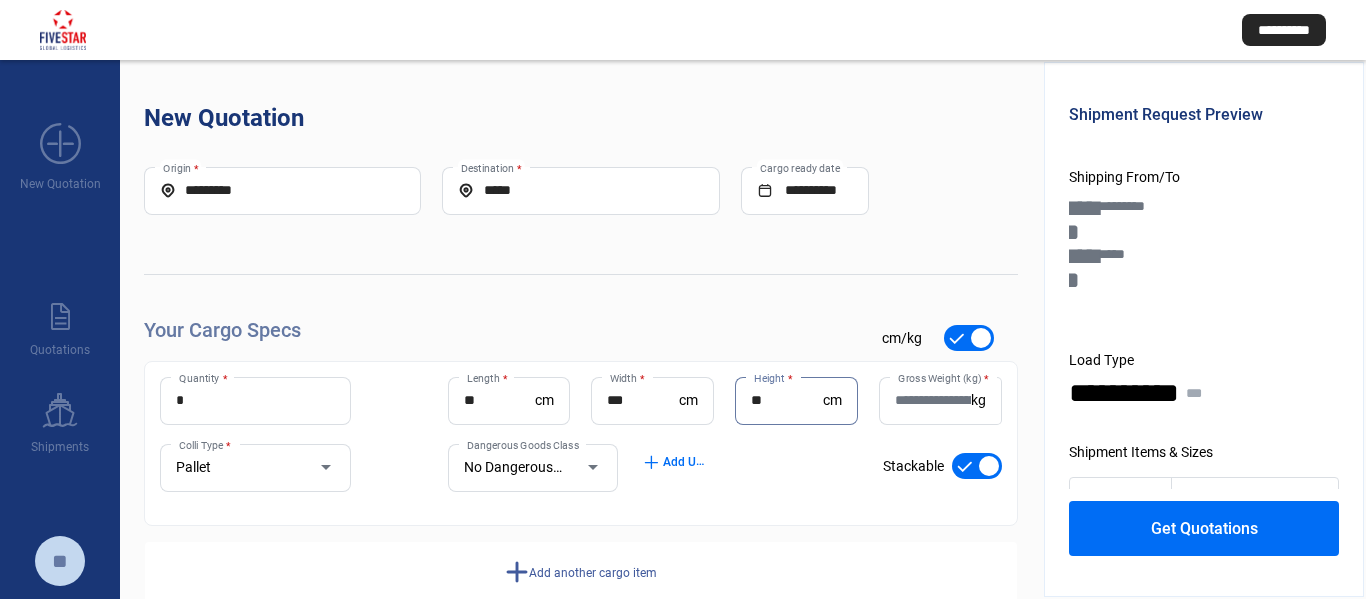 type on "**" 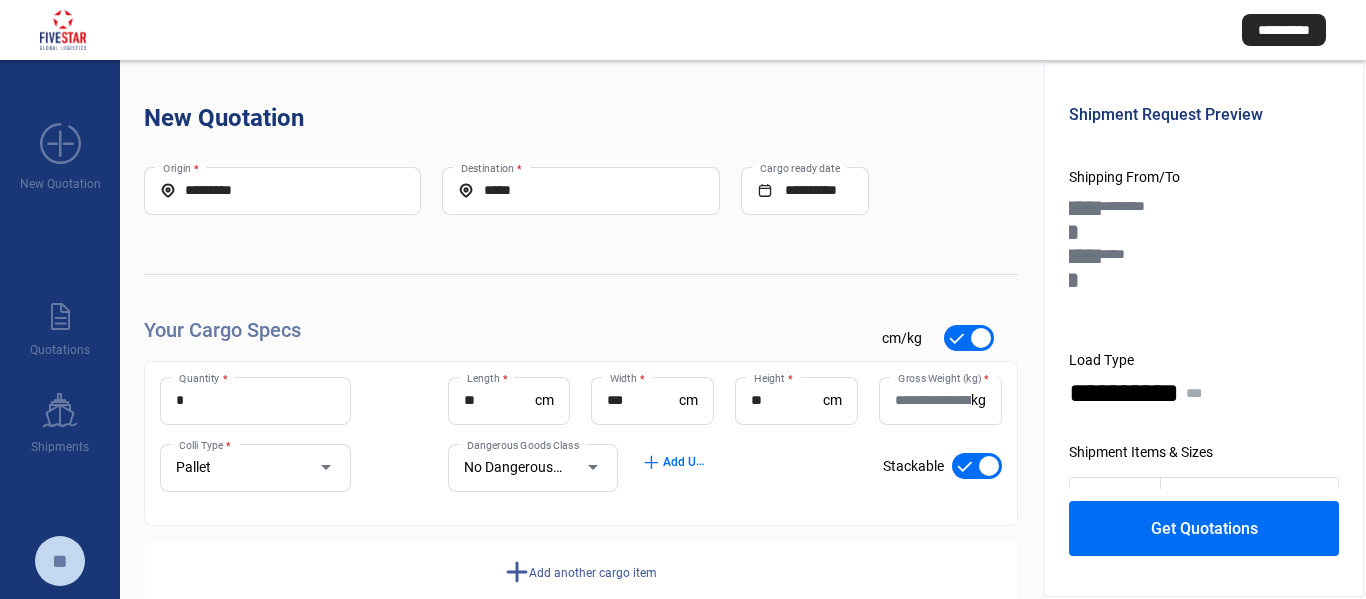 click on "Gross Weight (kg)  * kg" 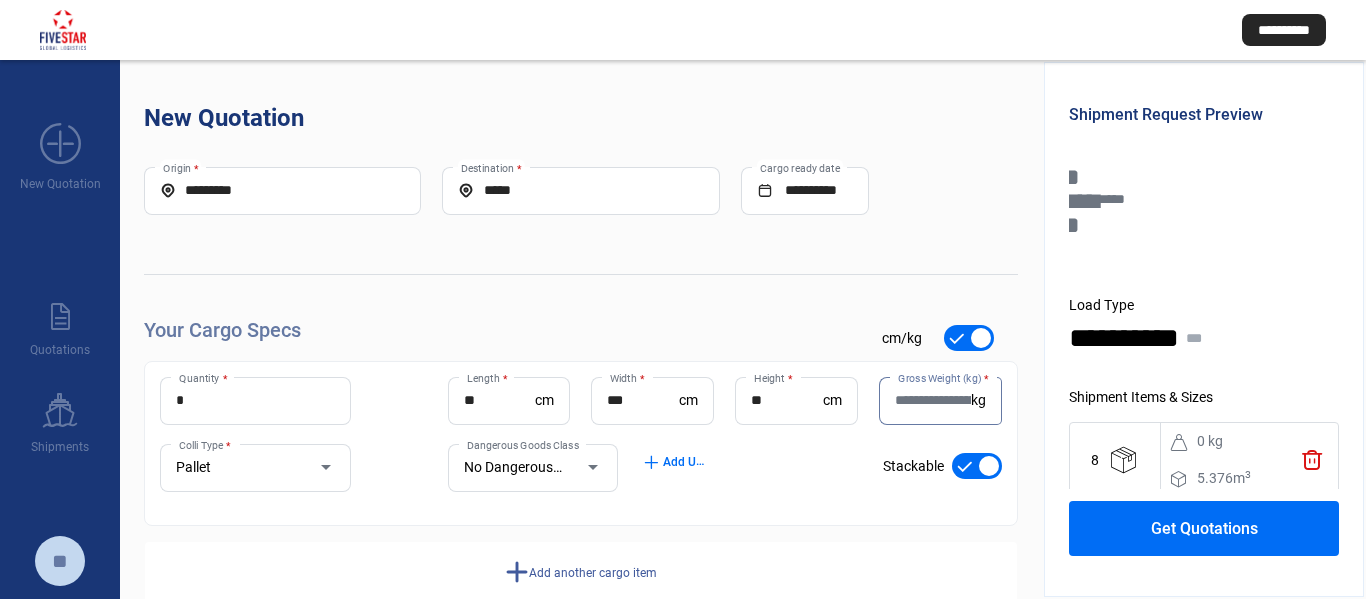 scroll, scrollTop: 81, scrollLeft: 0, axis: vertical 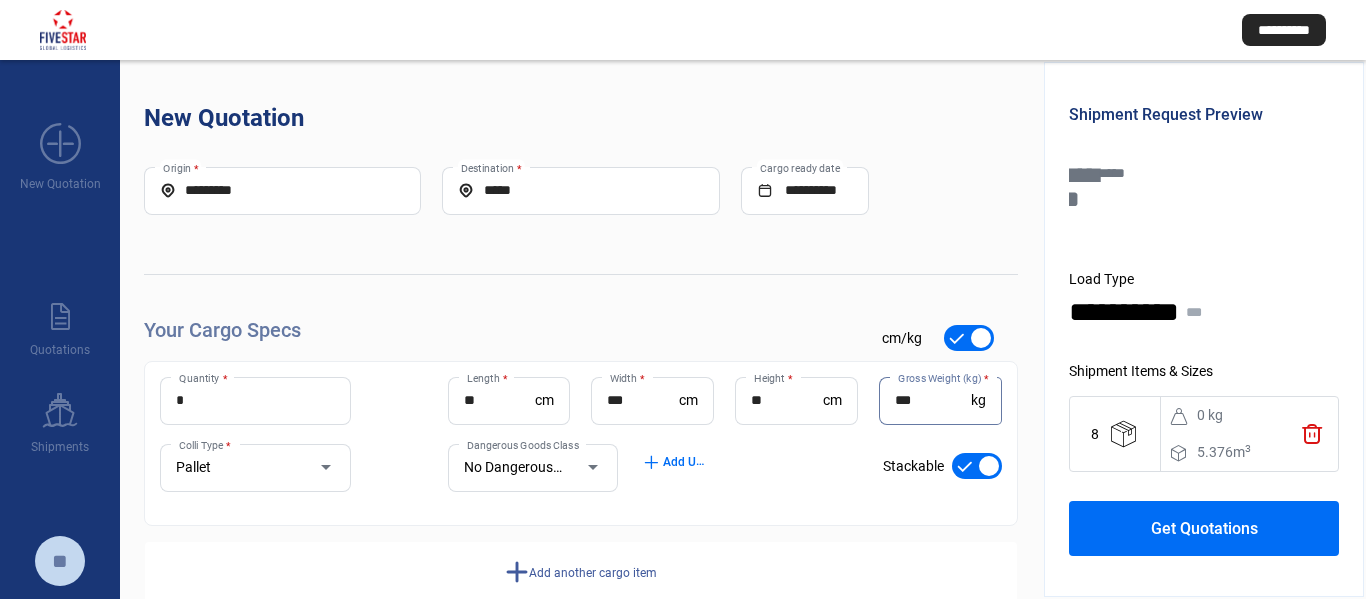 type on "***" 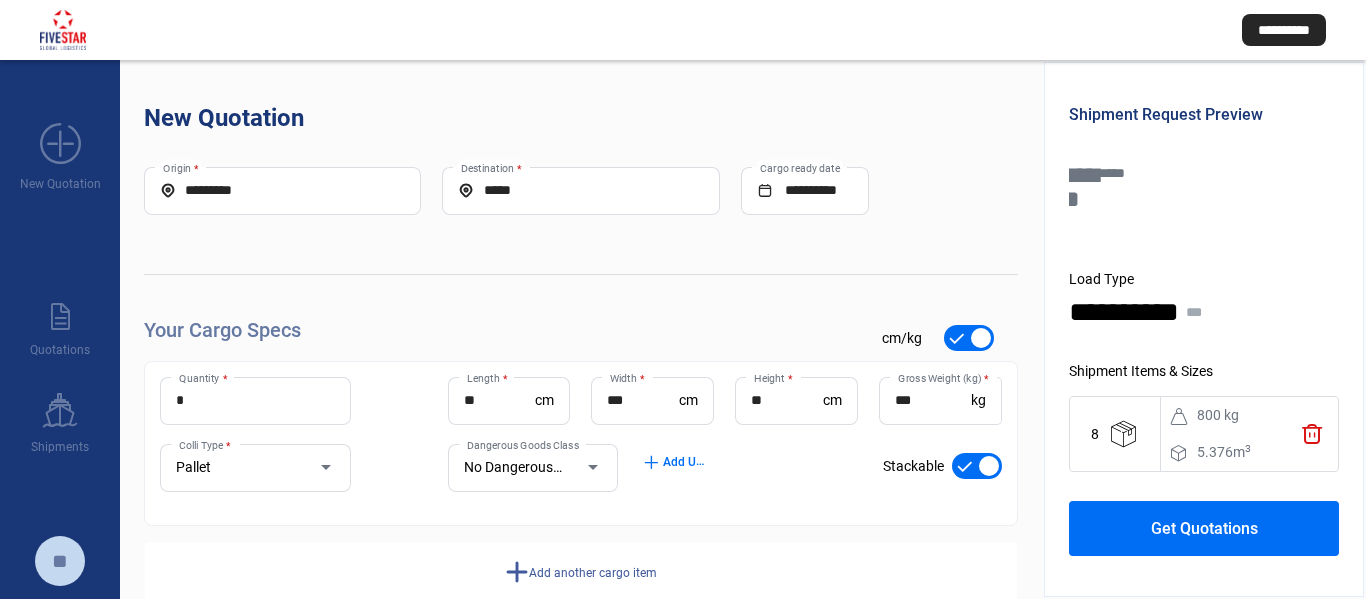 click on "Your Cargo Specs check_mark      cm/kg" 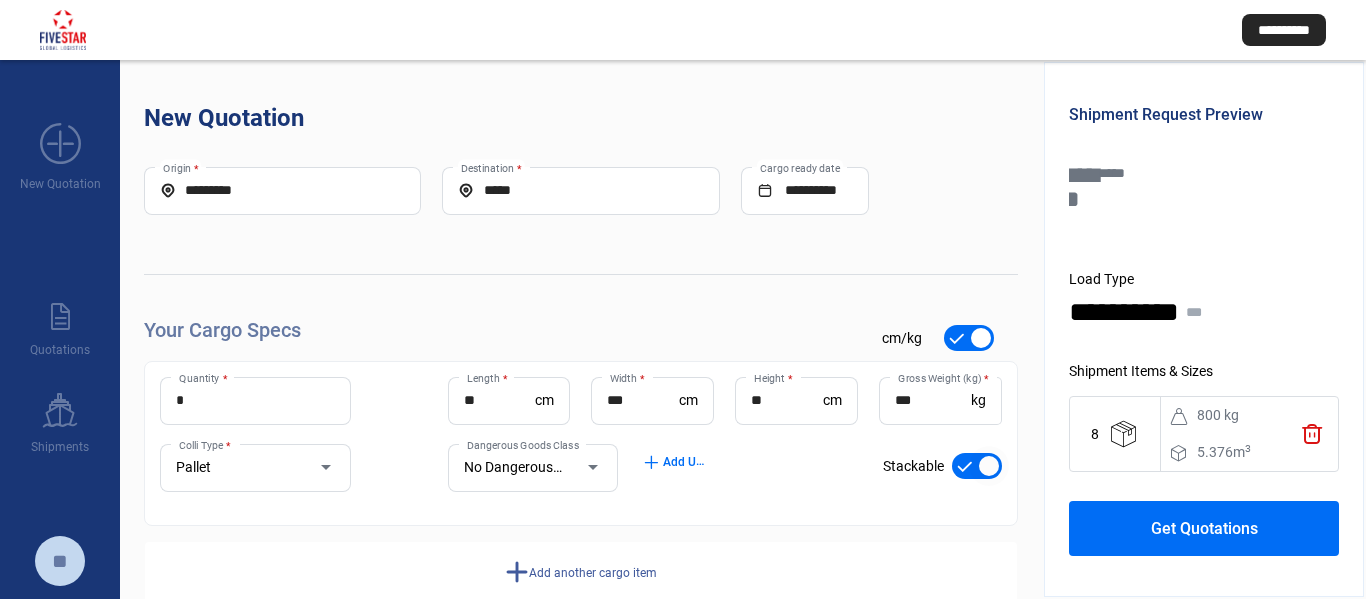 click at bounding box center [977, 466] 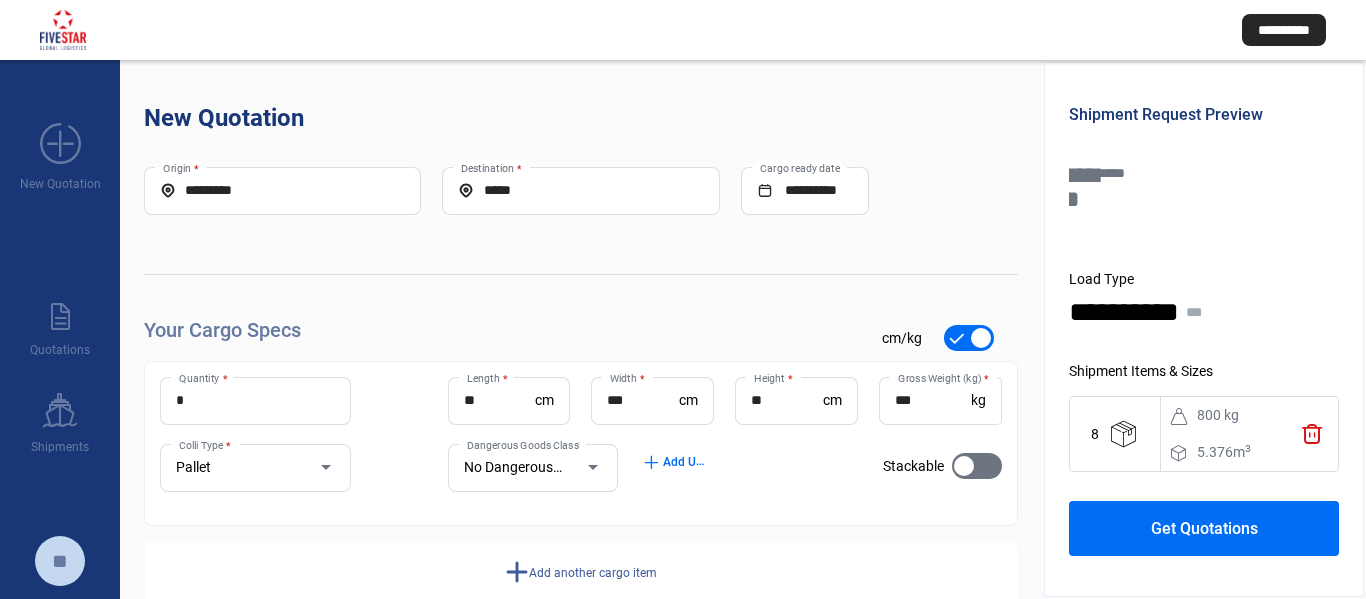 click on "**********" 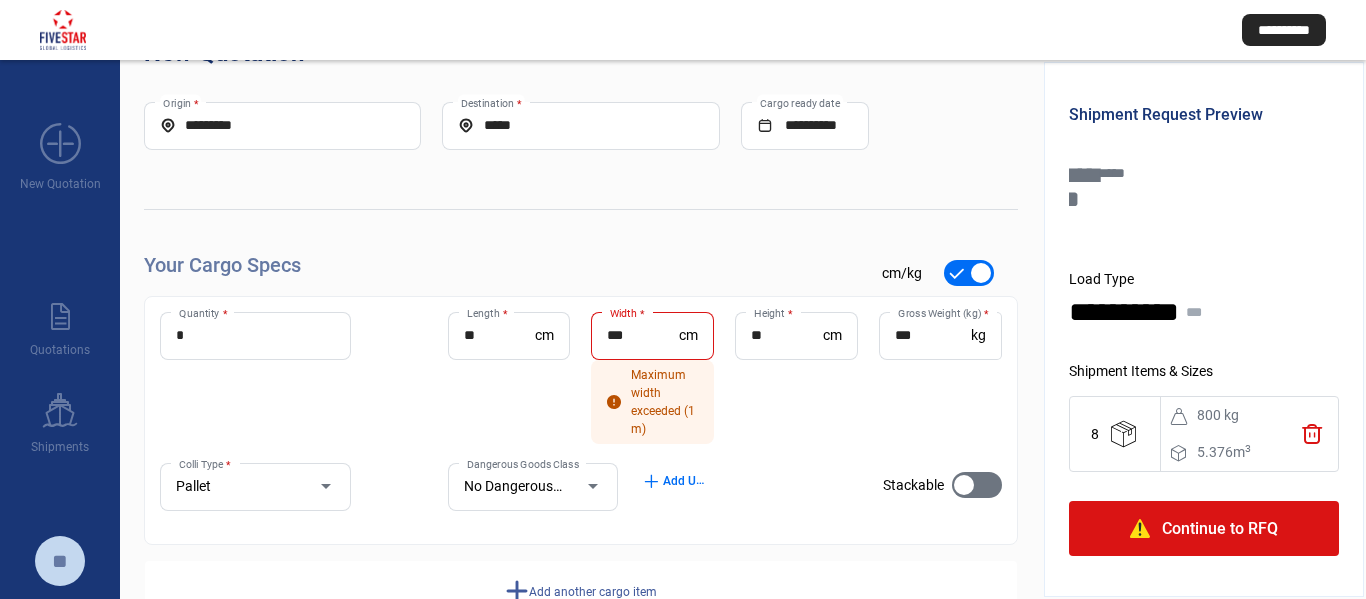 scroll, scrollTop: 128, scrollLeft: 0, axis: vertical 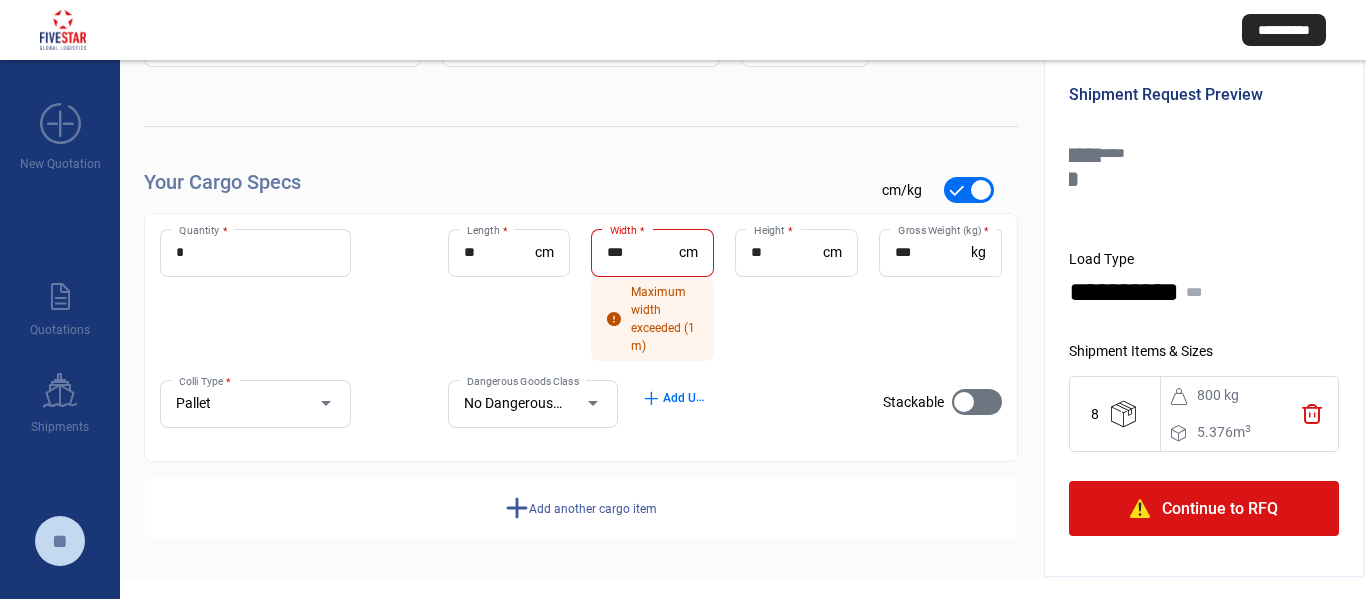click on "** Height  * cm" 